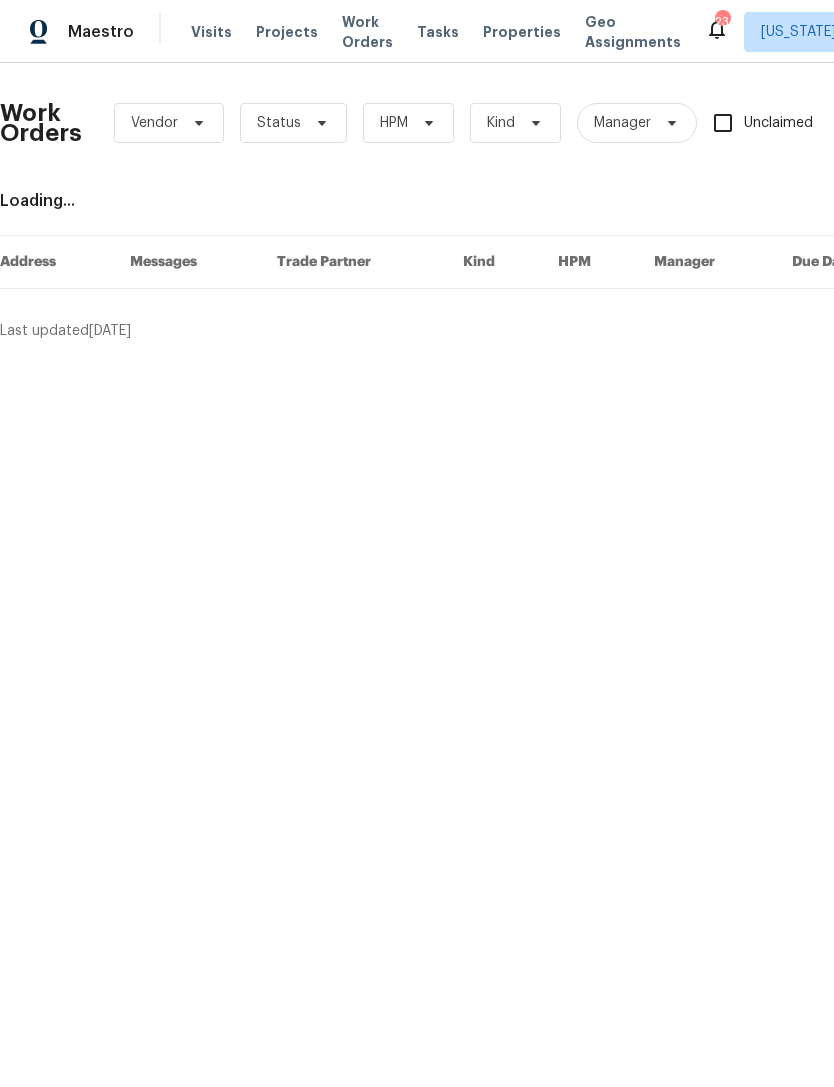 scroll, scrollTop: 0, scrollLeft: 0, axis: both 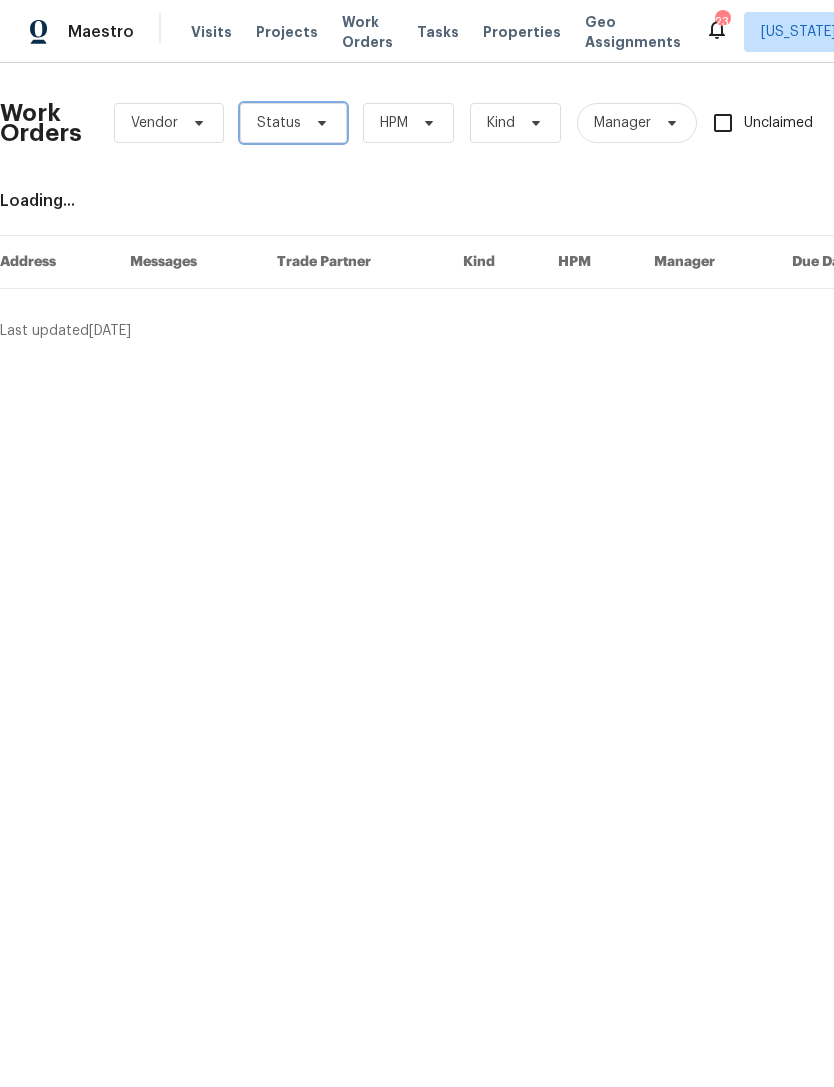 click 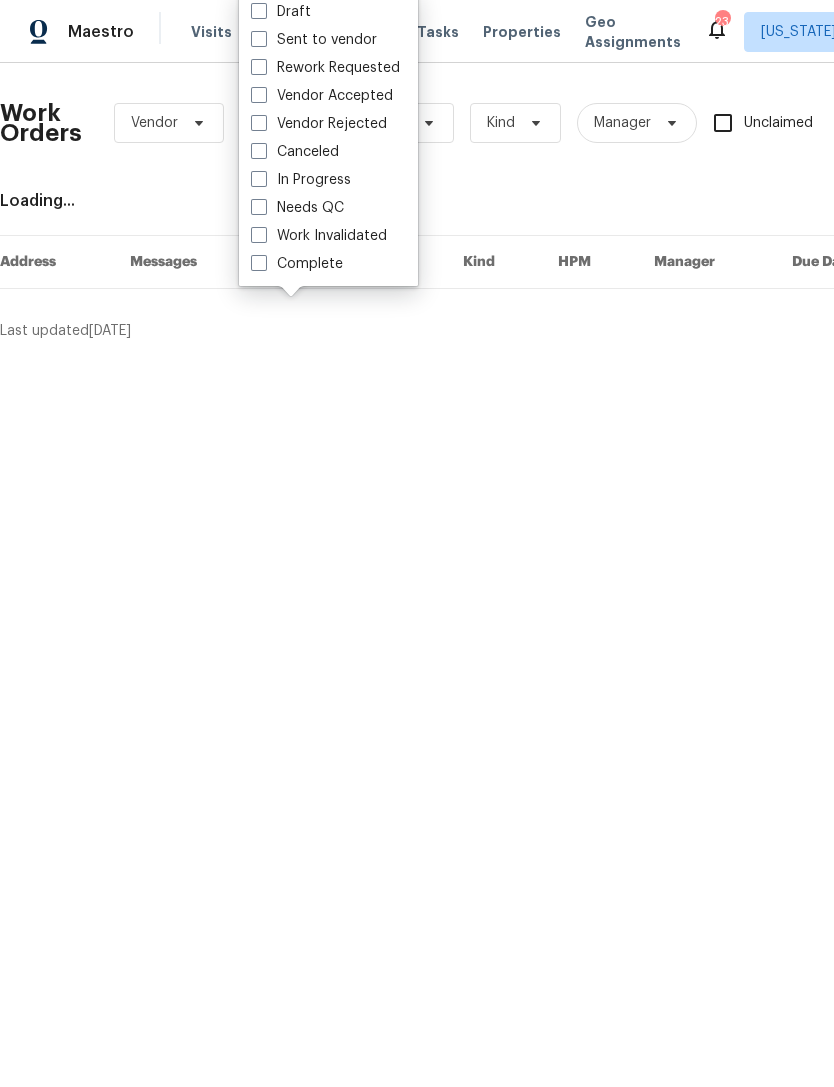 click on "Needs QC" at bounding box center (297, 208) 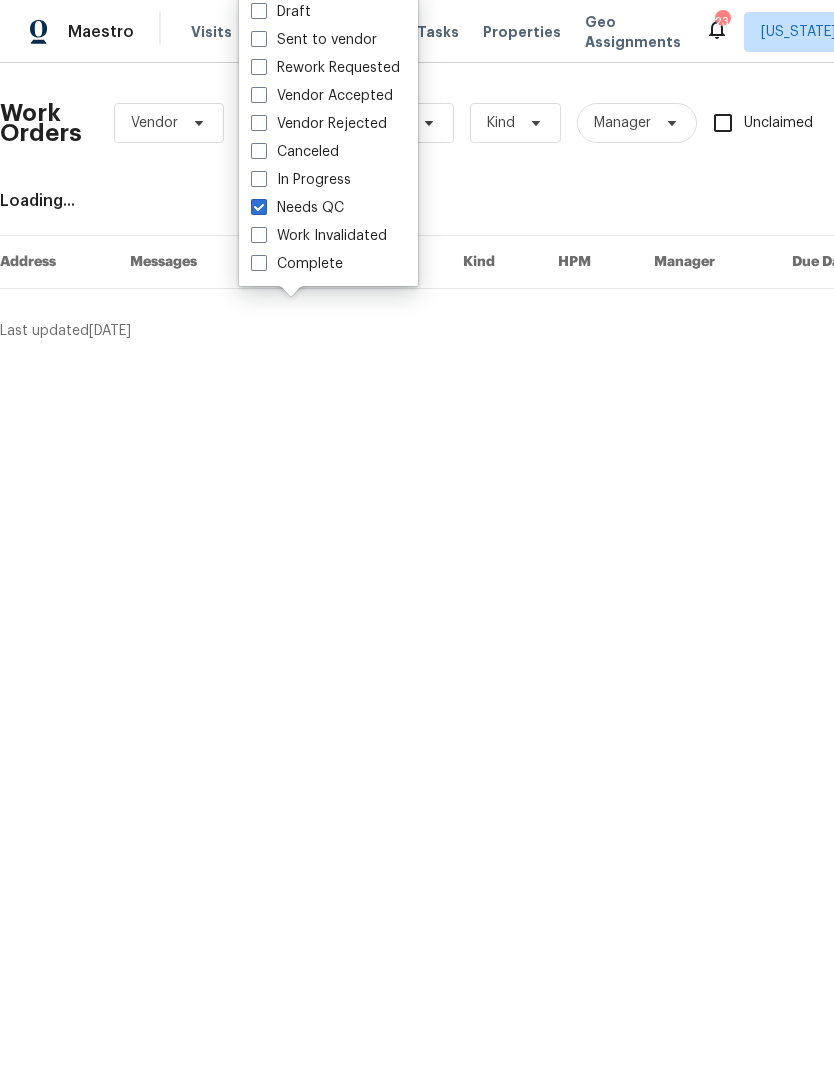 checkbox on "true" 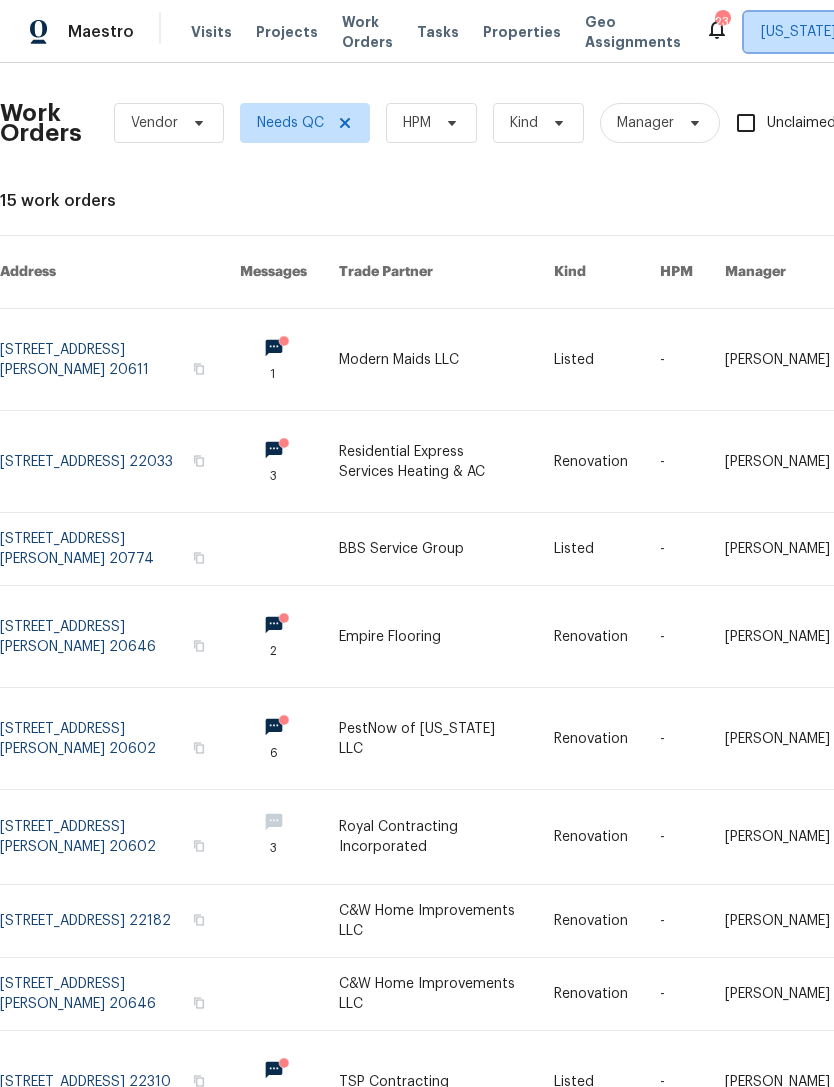 click on "[US_STATE], [GEOGRAPHIC_DATA]" at bounding box center (871, 32) 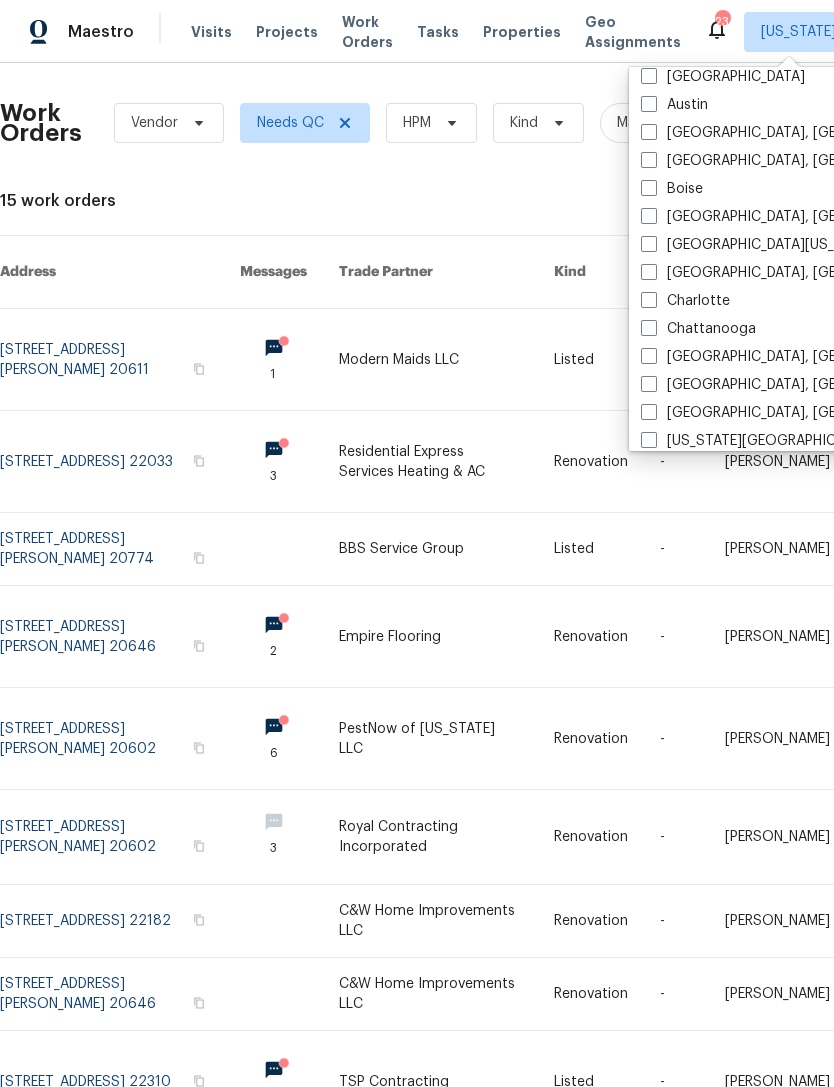 scroll, scrollTop: 95, scrollLeft: 0, axis: vertical 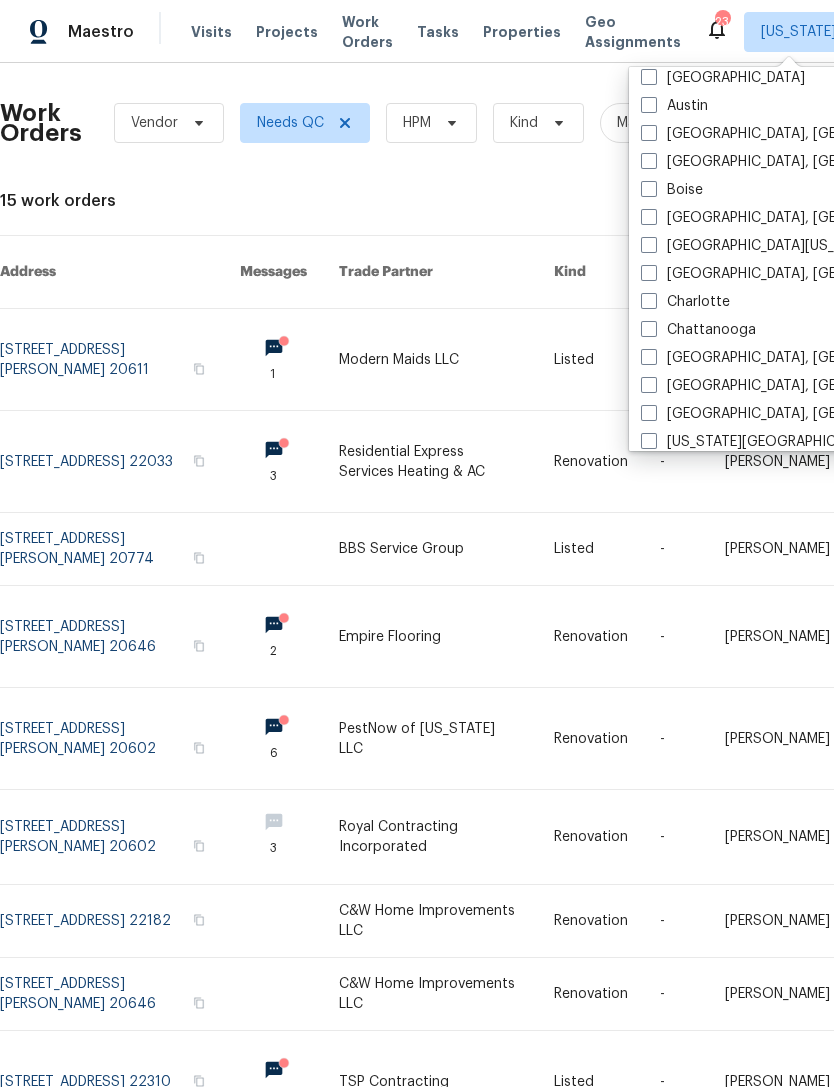 click at bounding box center [649, 273] 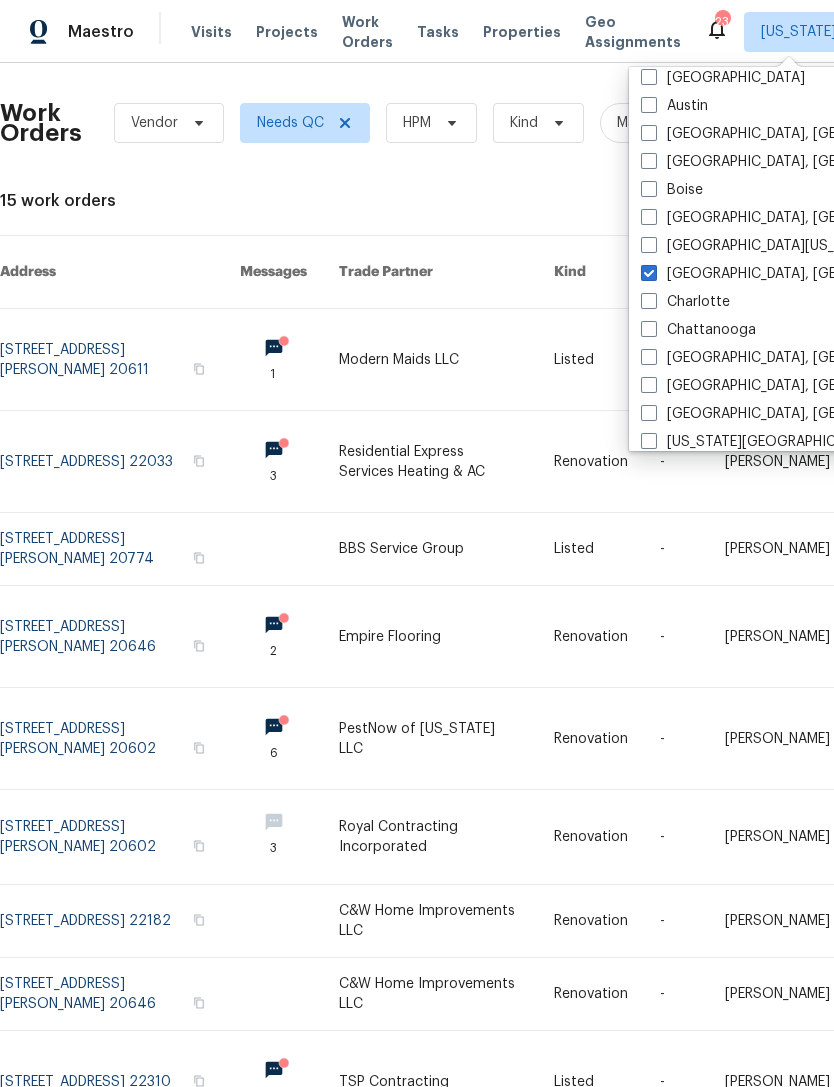 checkbox on "true" 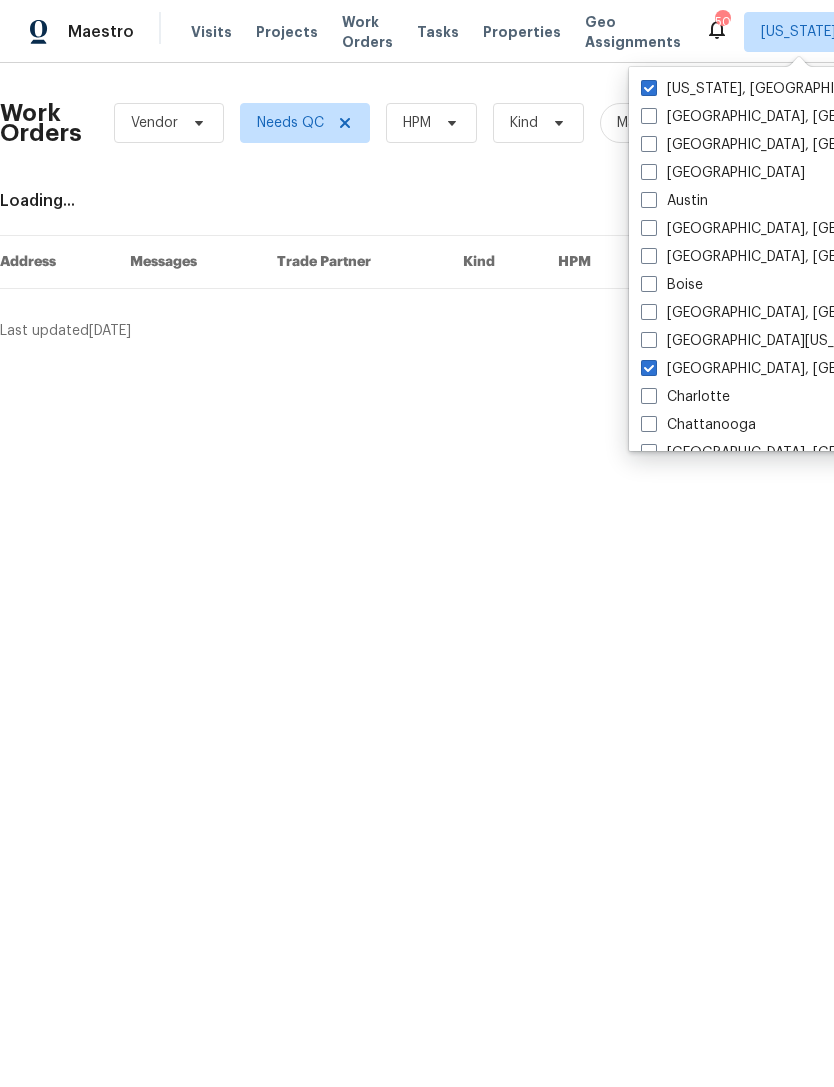 scroll, scrollTop: 0, scrollLeft: 0, axis: both 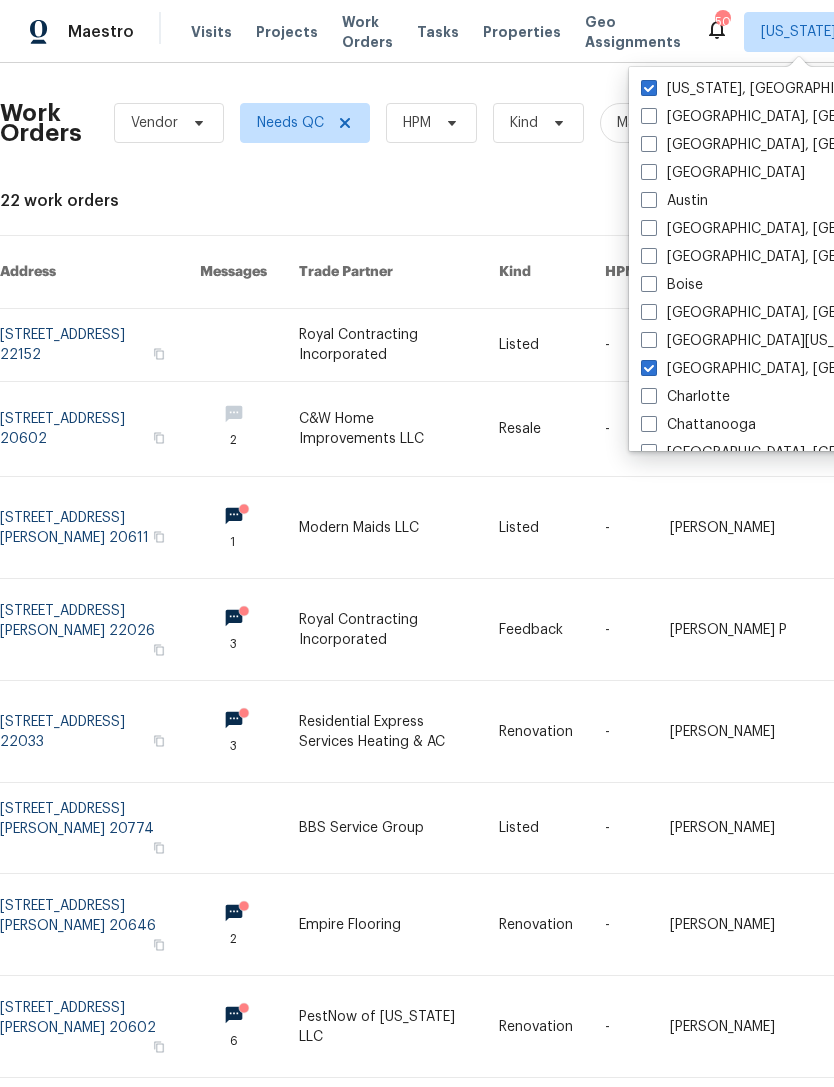 click at bounding box center (649, 88) 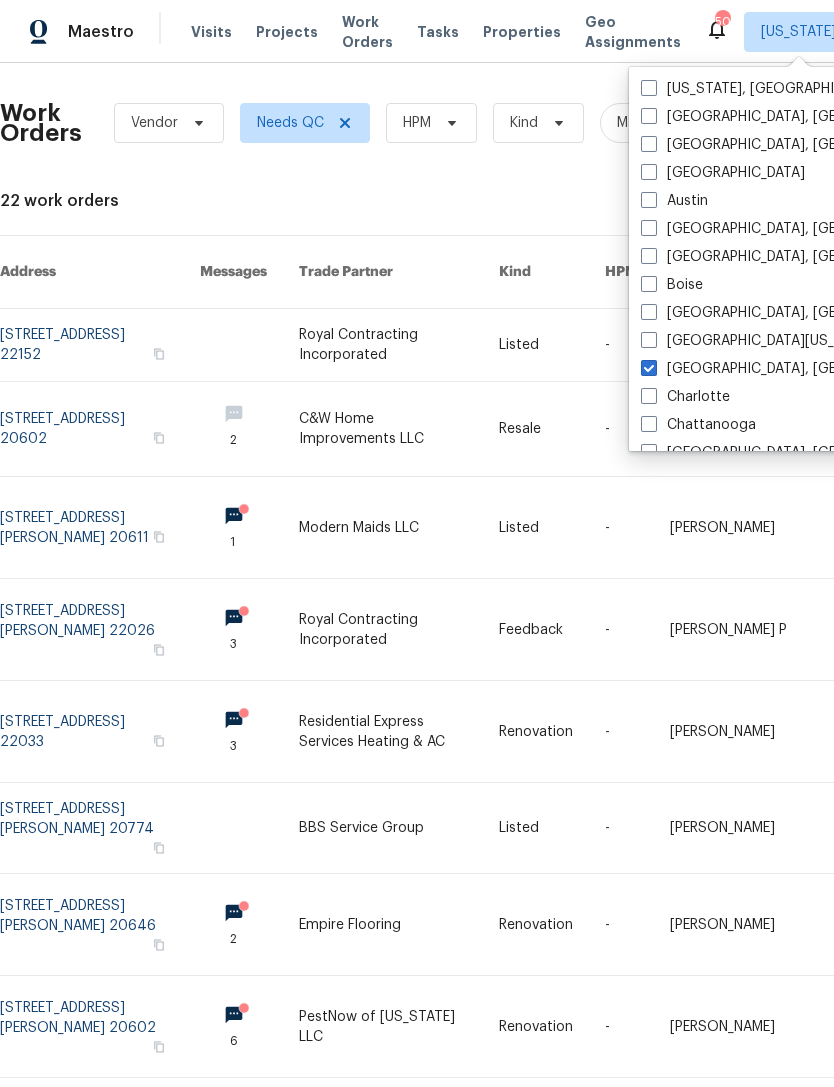checkbox on "false" 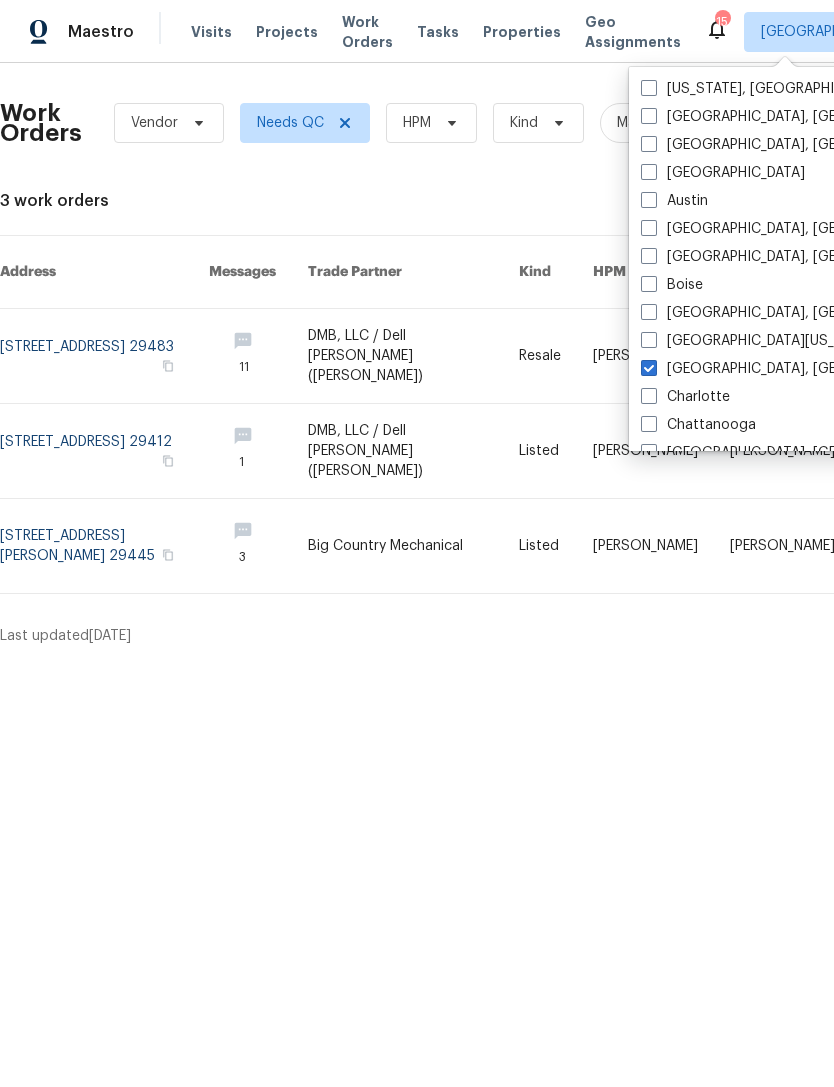 click on "Properties" at bounding box center (522, 32) 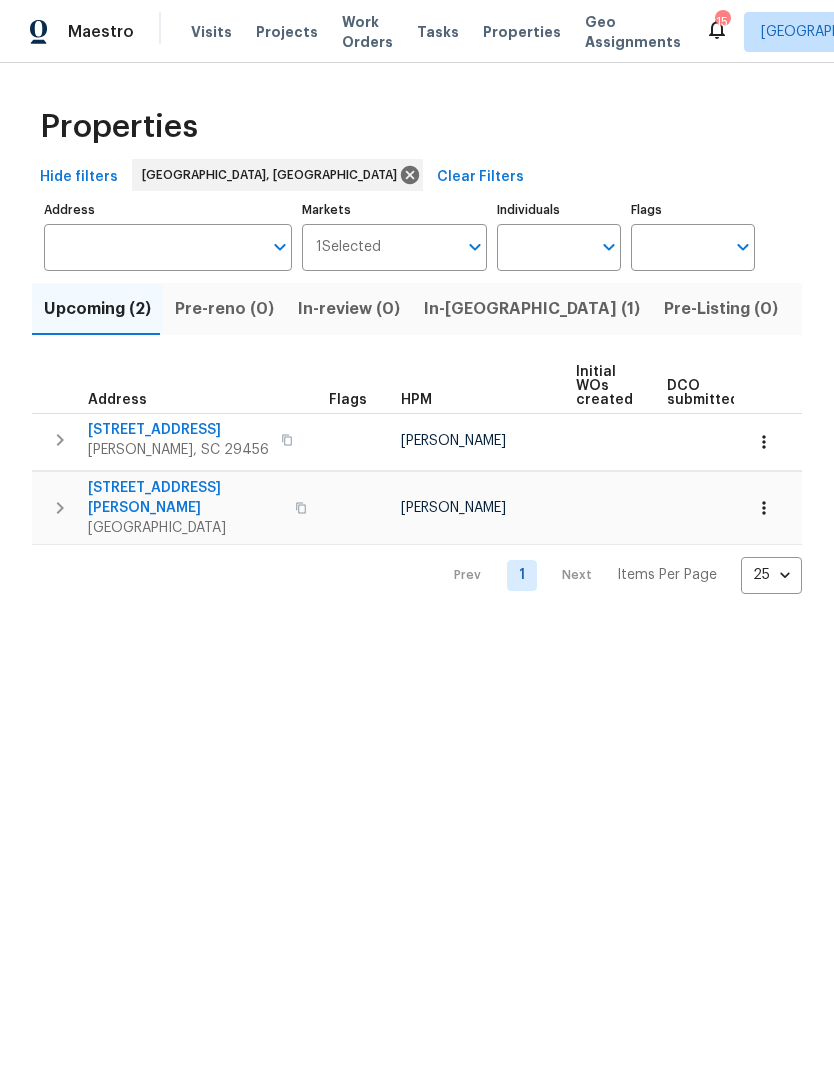 click on "Work Orders" at bounding box center [367, 32] 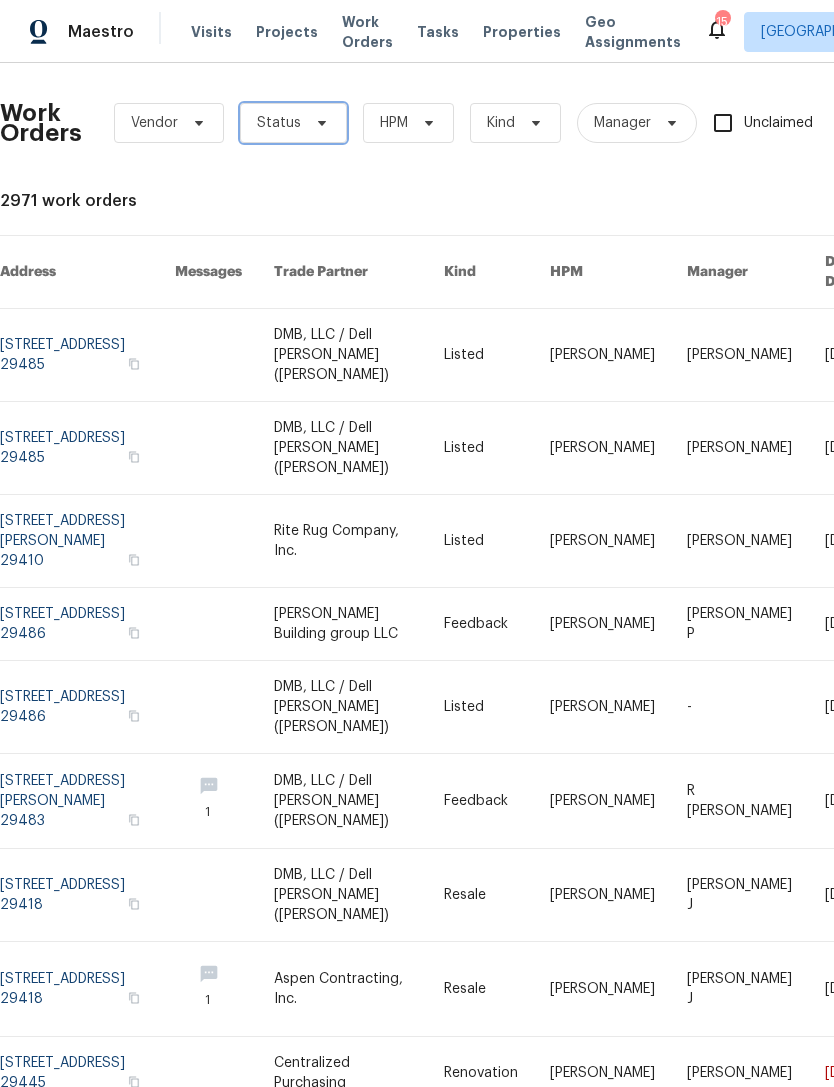 click on "Status" at bounding box center (293, 123) 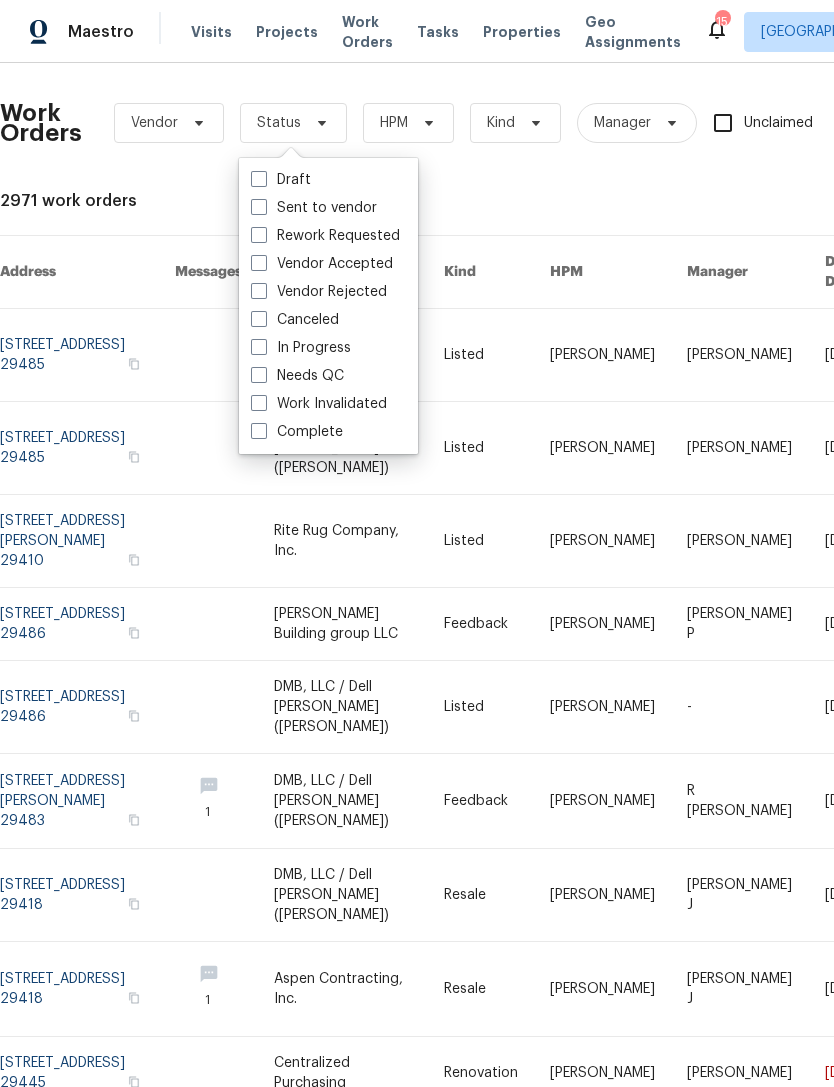 click on "Needs QC" at bounding box center [297, 376] 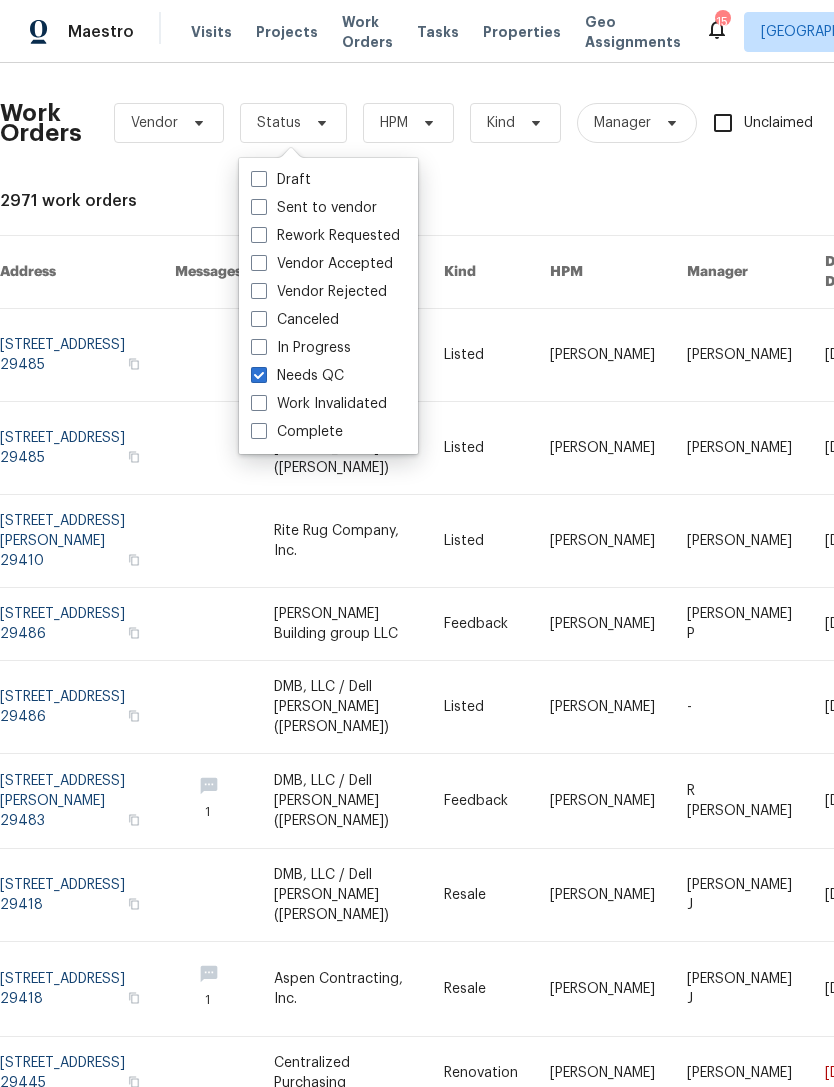 checkbox on "true" 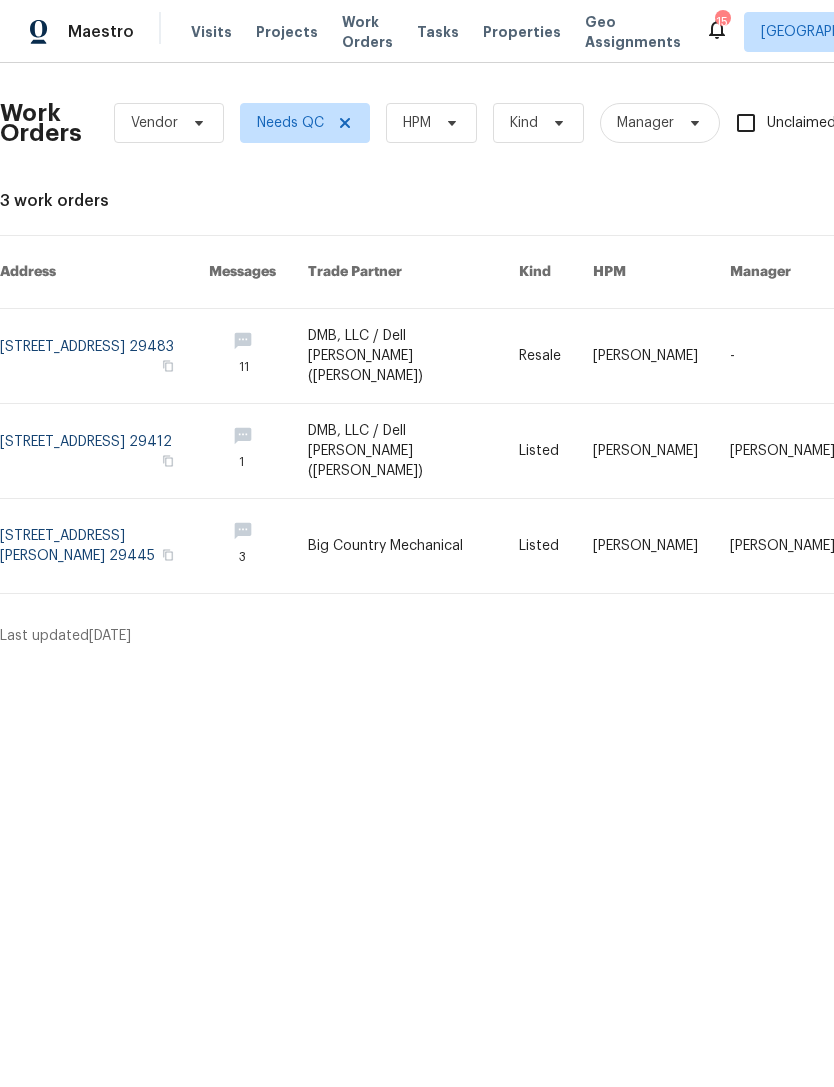 click 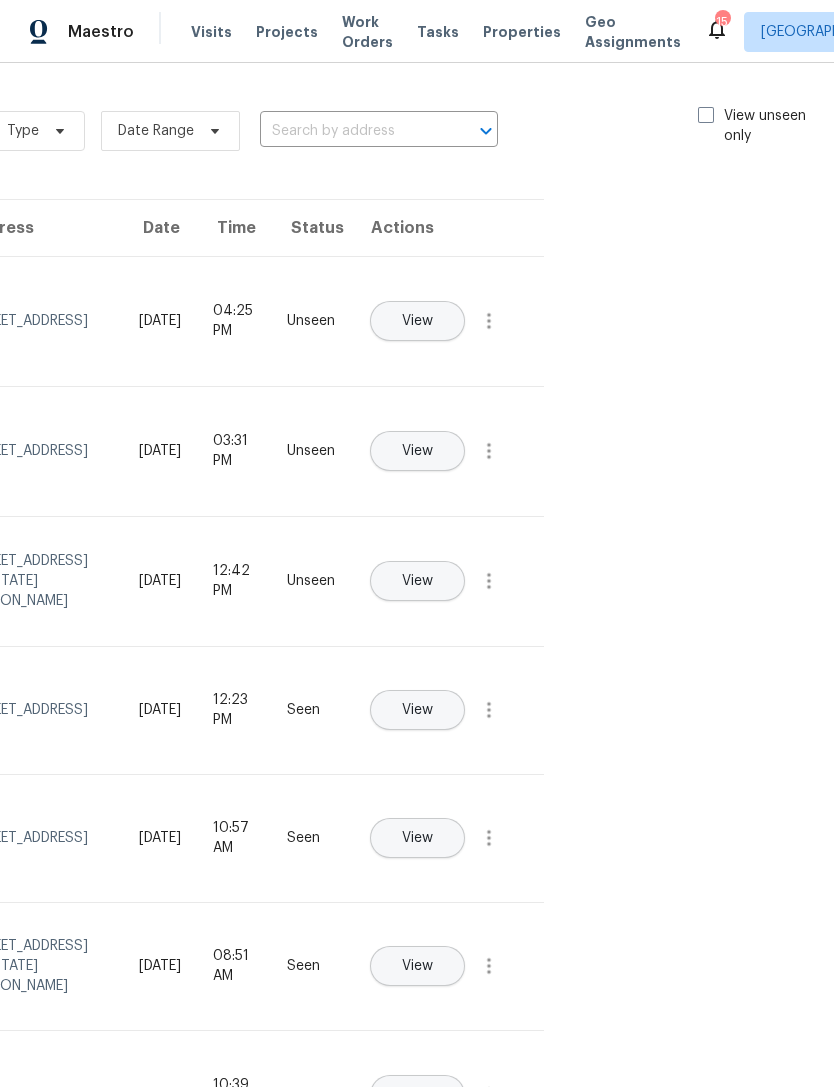 scroll, scrollTop: 0, scrollLeft: 225, axis: horizontal 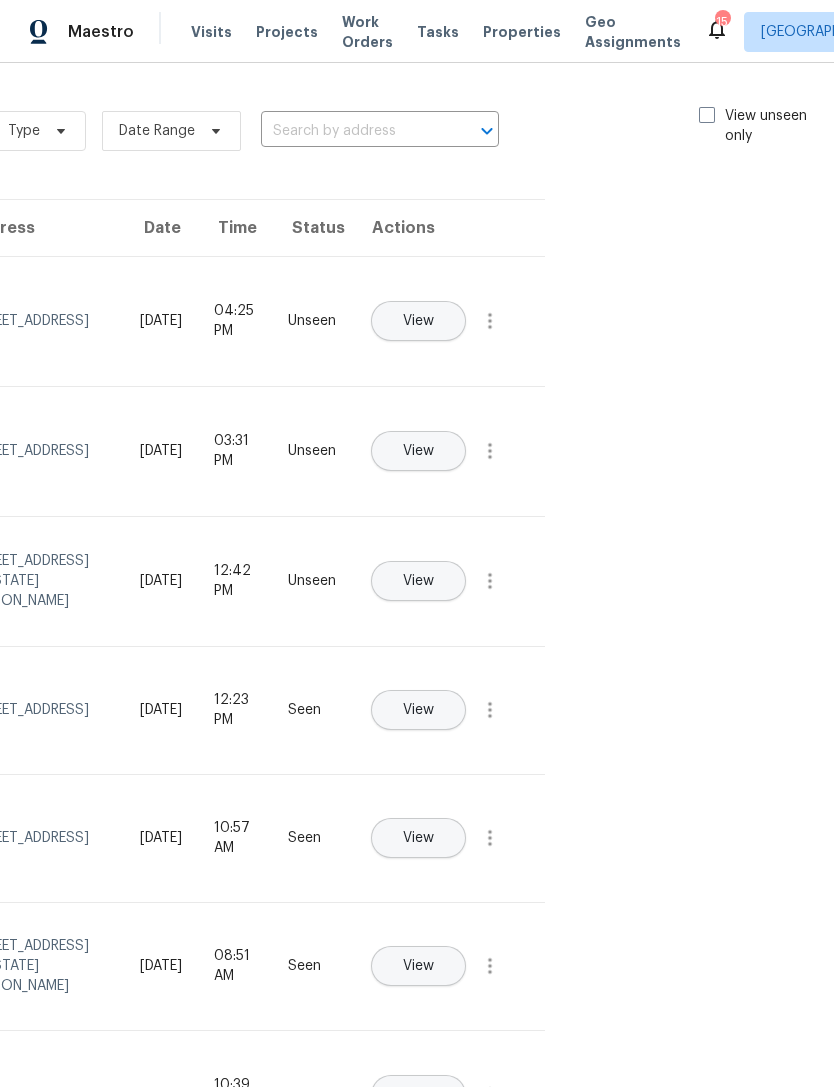 click at bounding box center [707, 115] 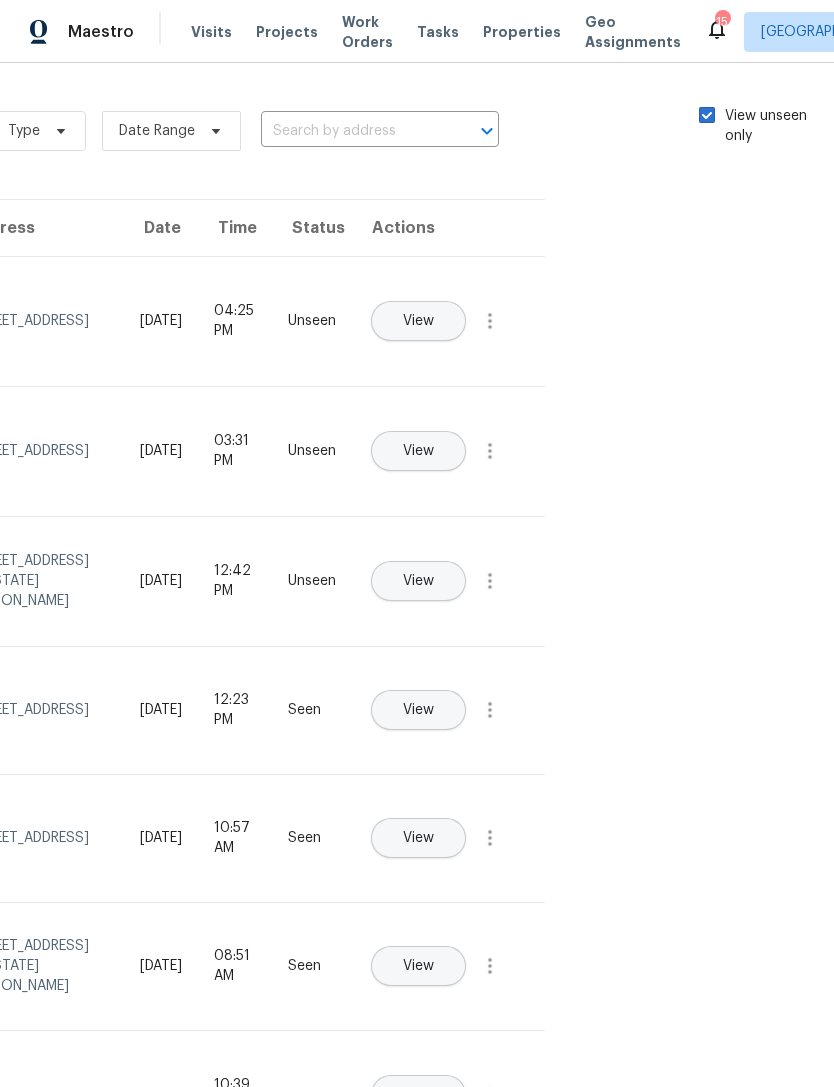 checkbox on "true" 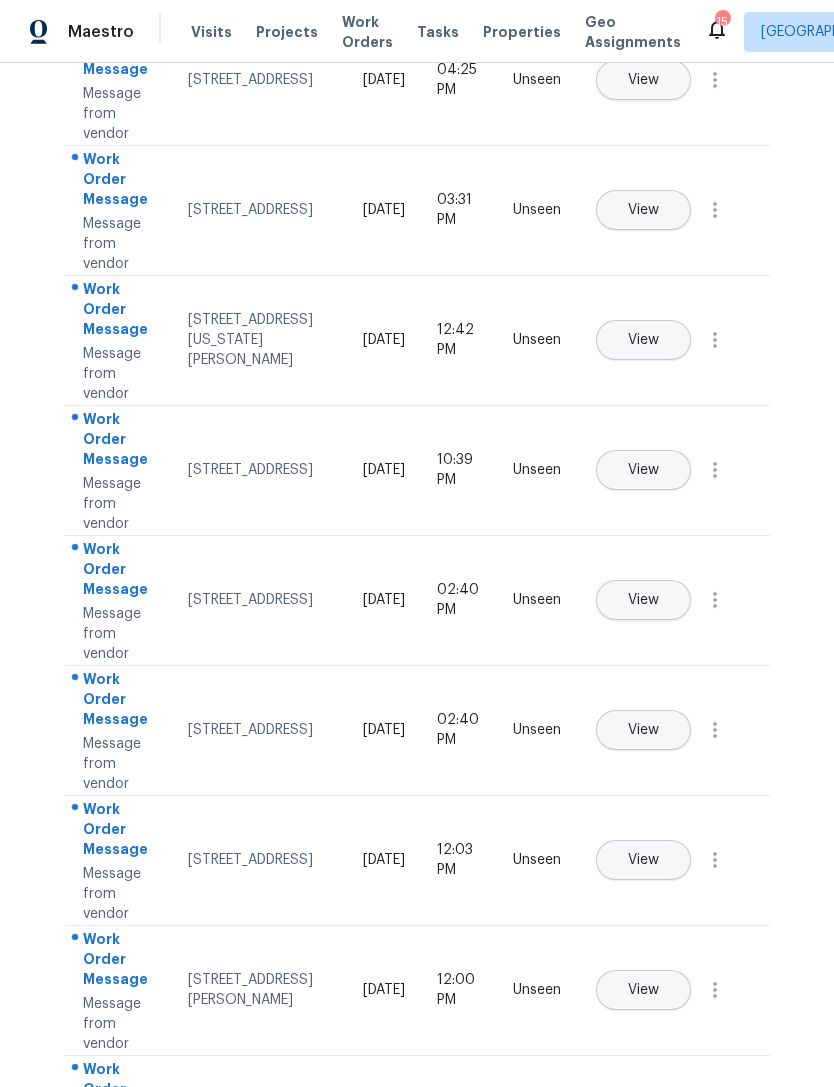 scroll, scrollTop: 242, scrollLeft: 0, axis: vertical 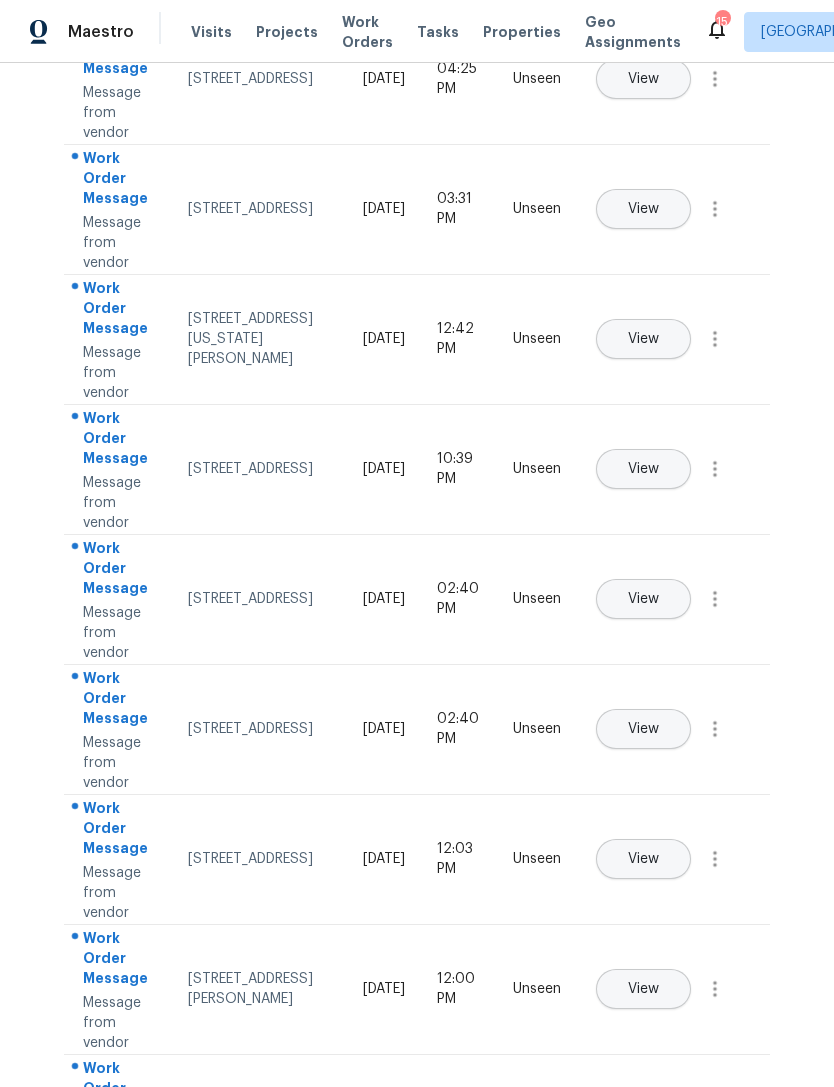 click on "View" at bounding box center (643, 209) 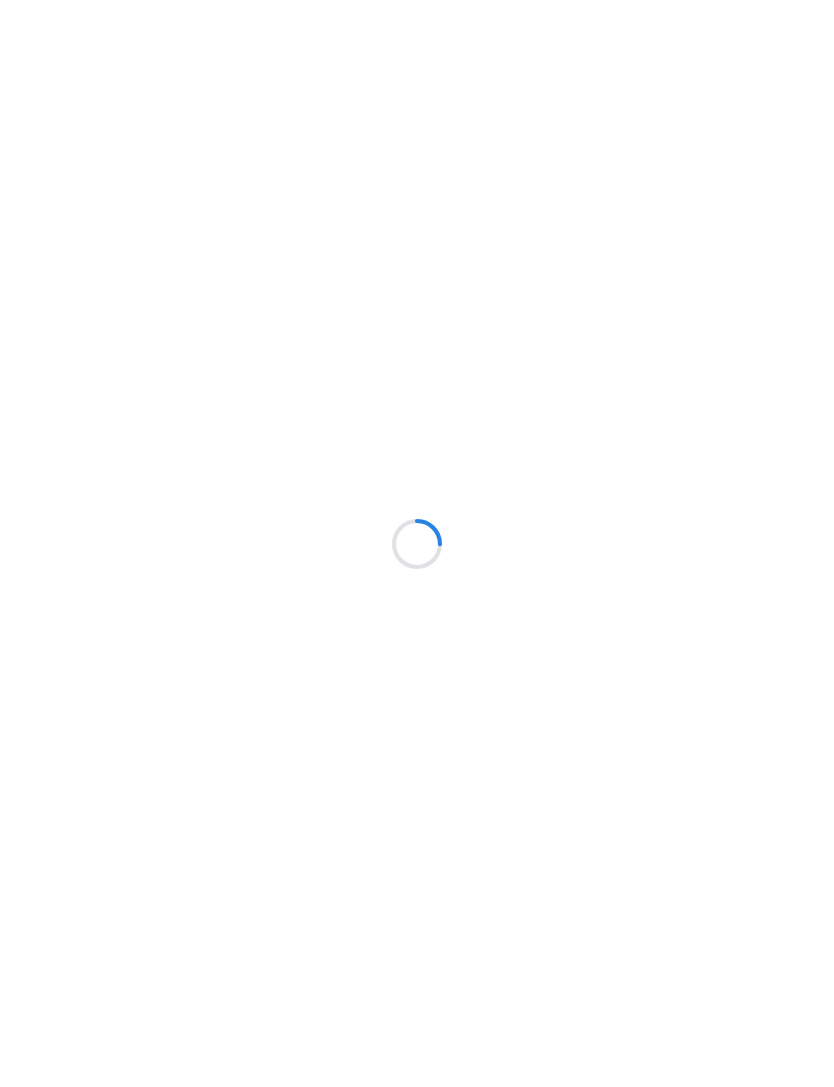 scroll, scrollTop: 0, scrollLeft: 0, axis: both 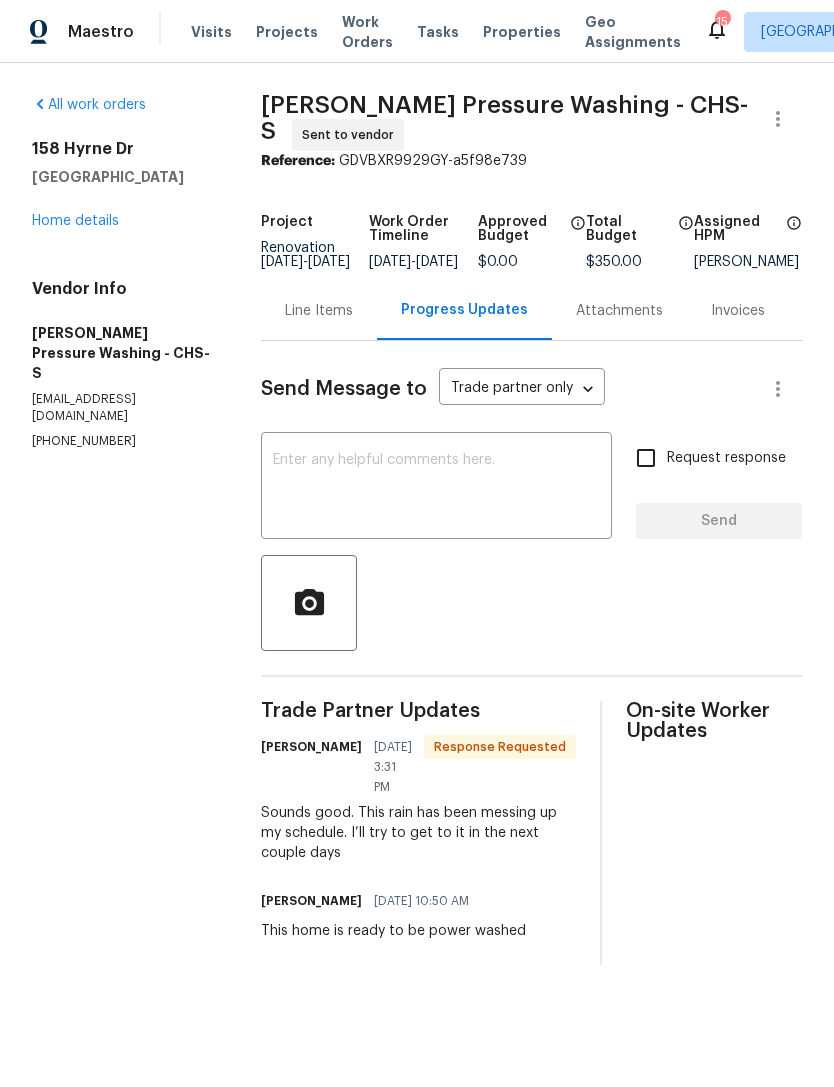 click at bounding box center (436, 488) 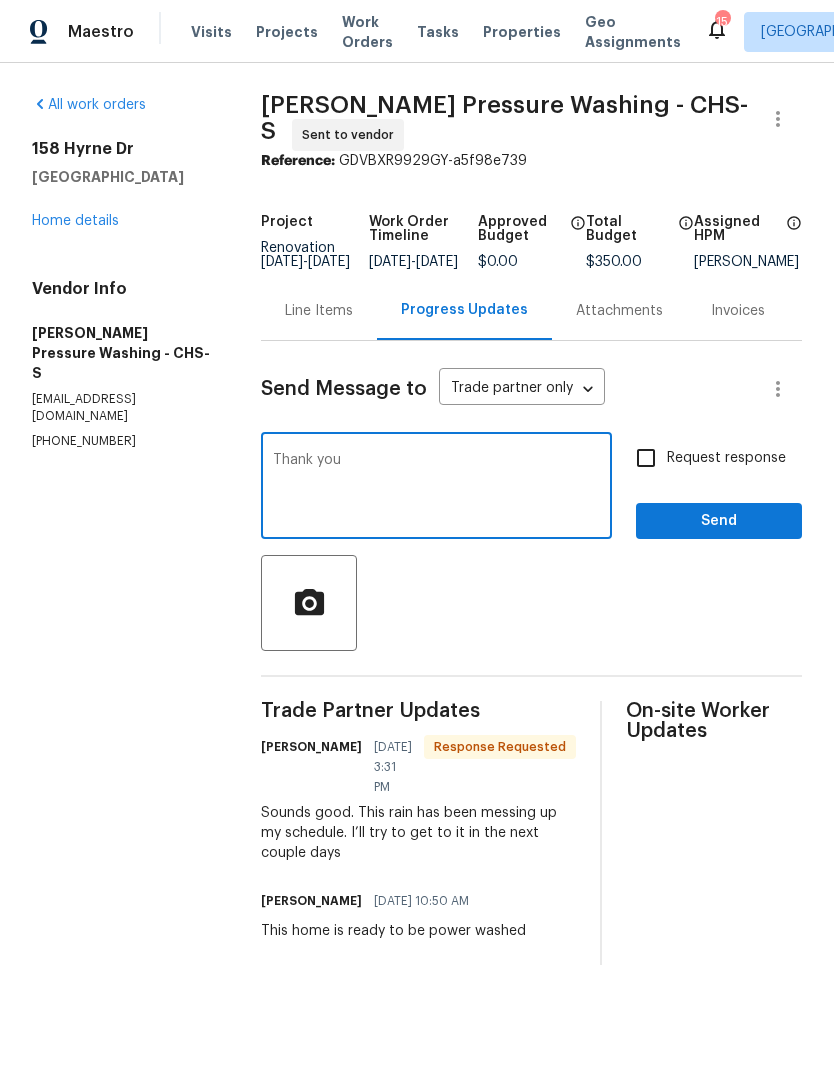 type on "Thank you" 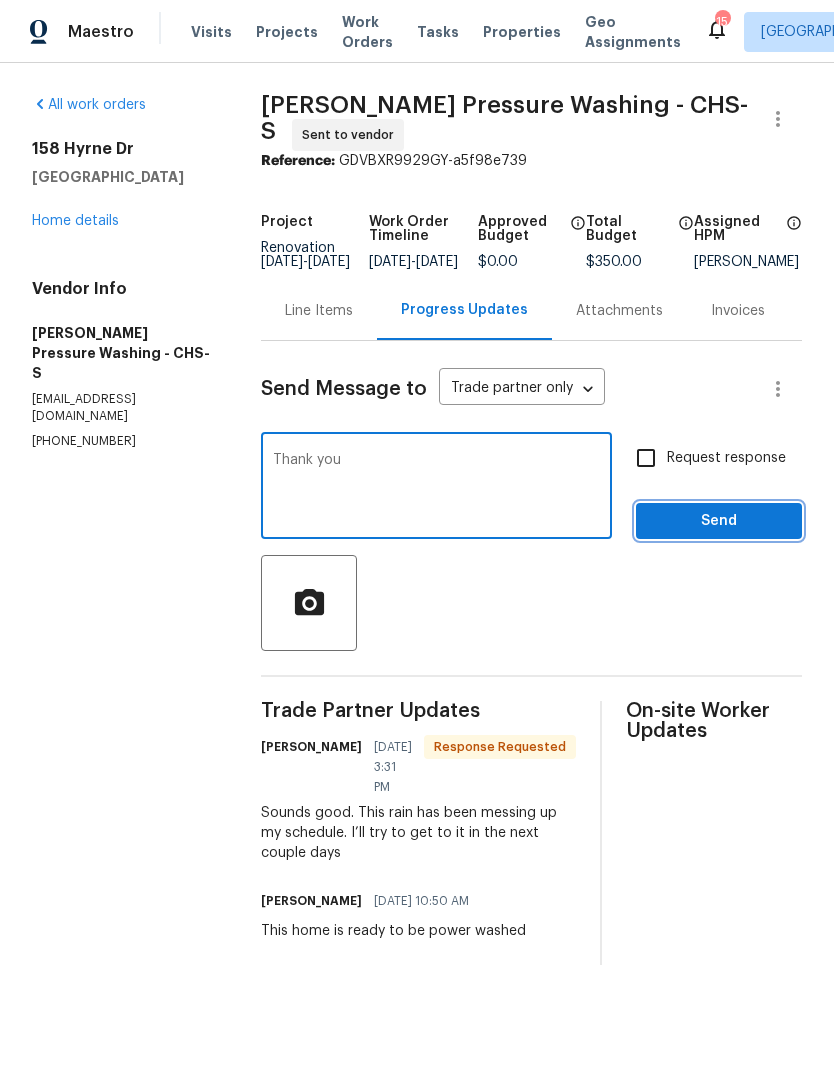 click on "Send" at bounding box center [719, 521] 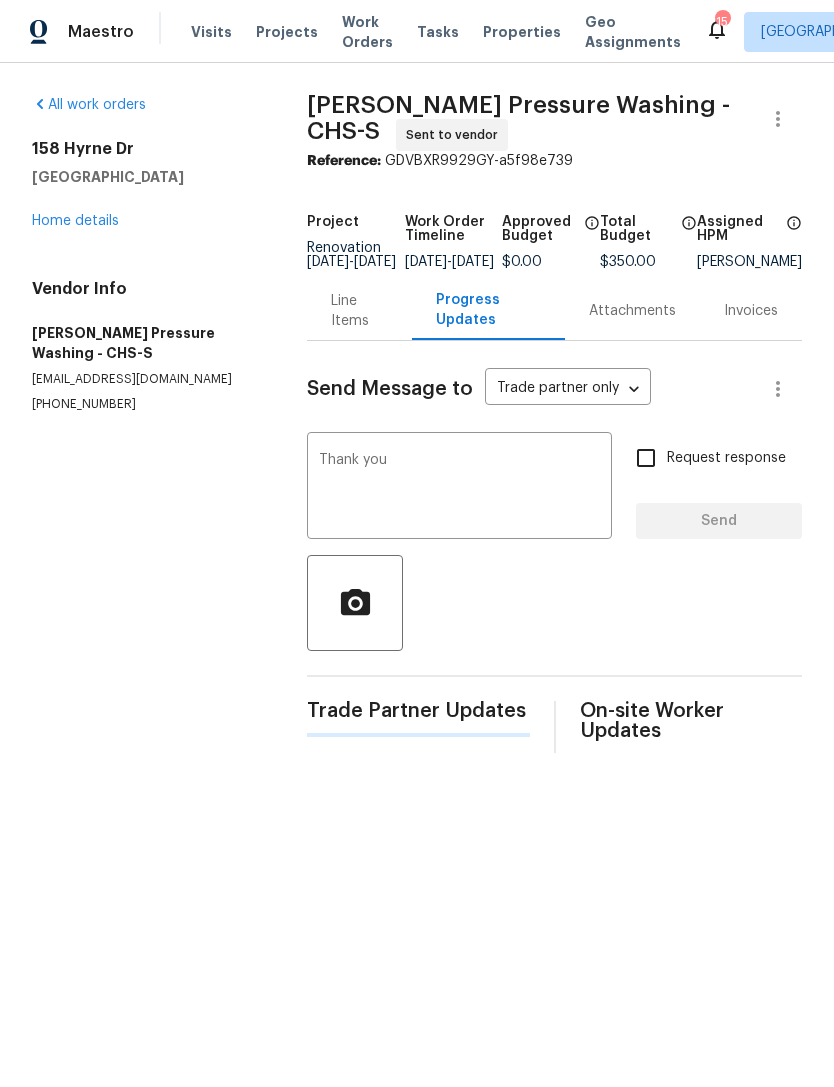 type 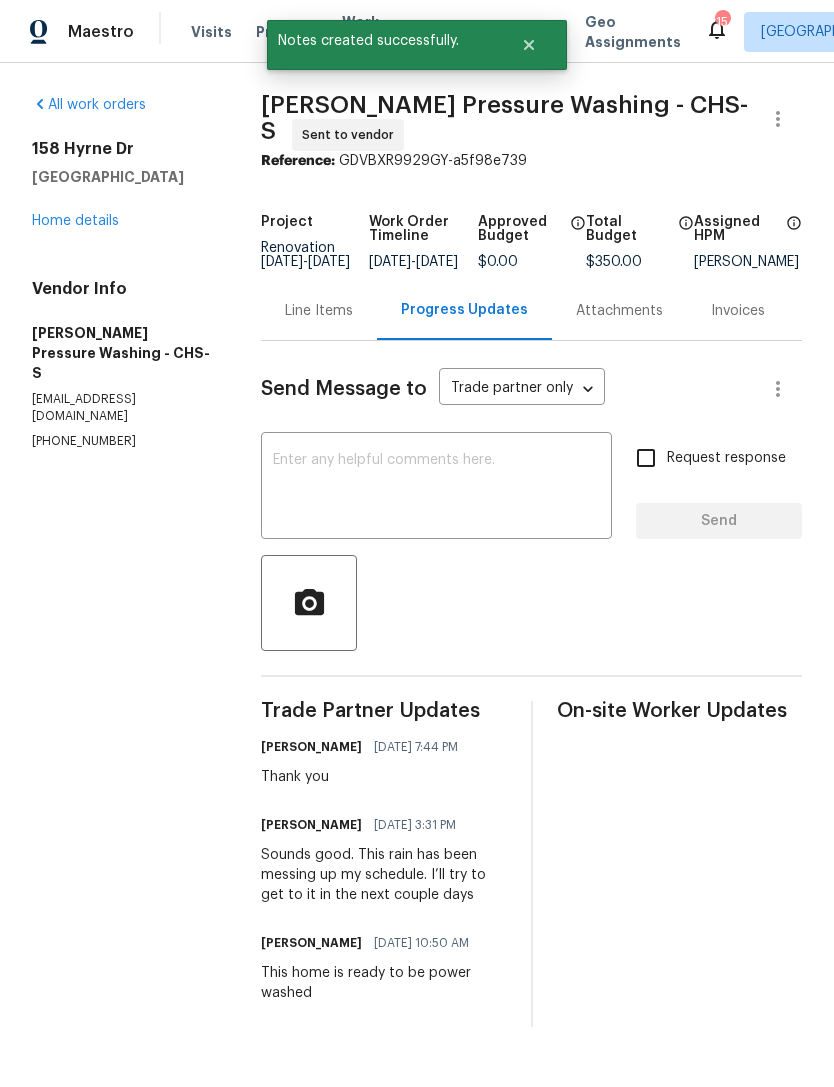click on "15" at bounding box center [722, 22] 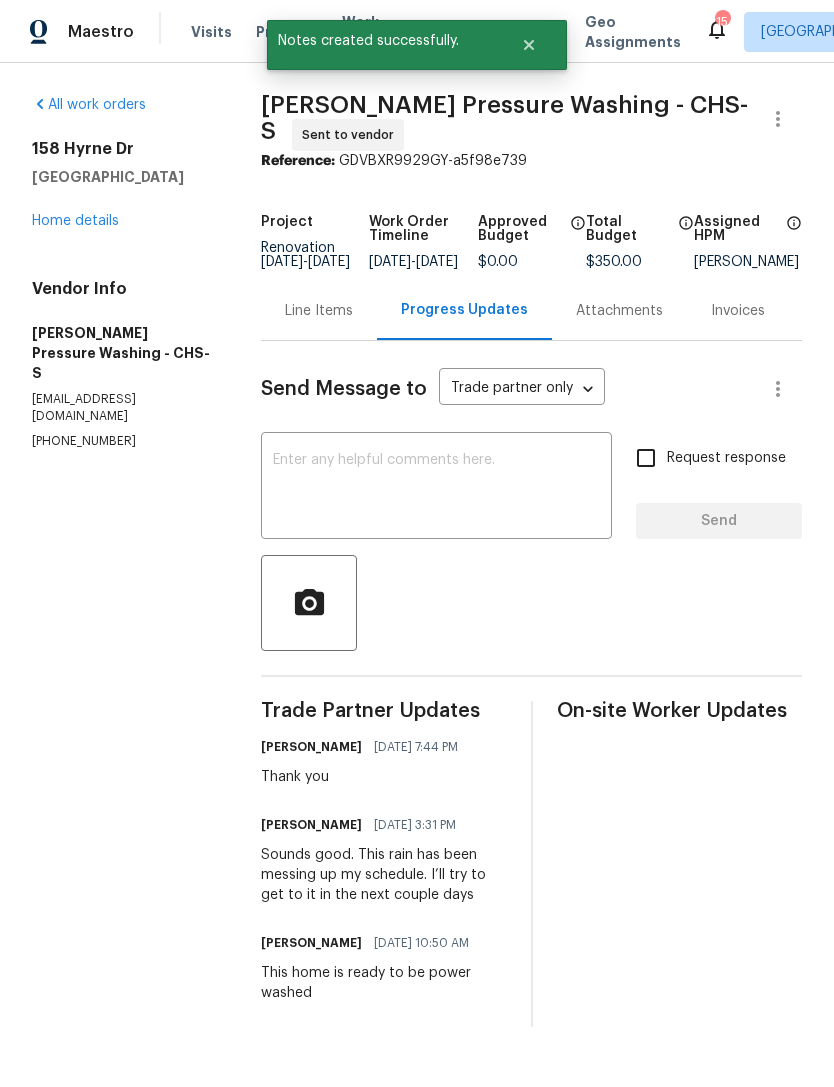click on "15" at bounding box center [722, 22] 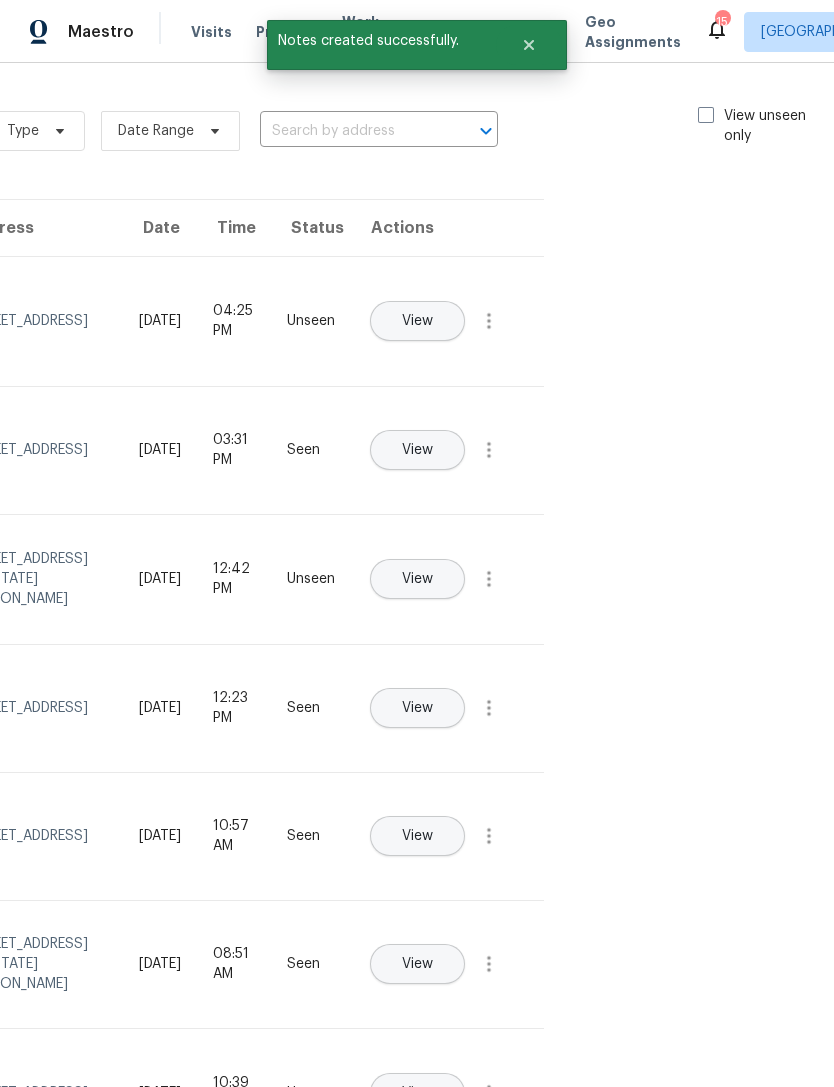 scroll, scrollTop: 0, scrollLeft: 225, axis: horizontal 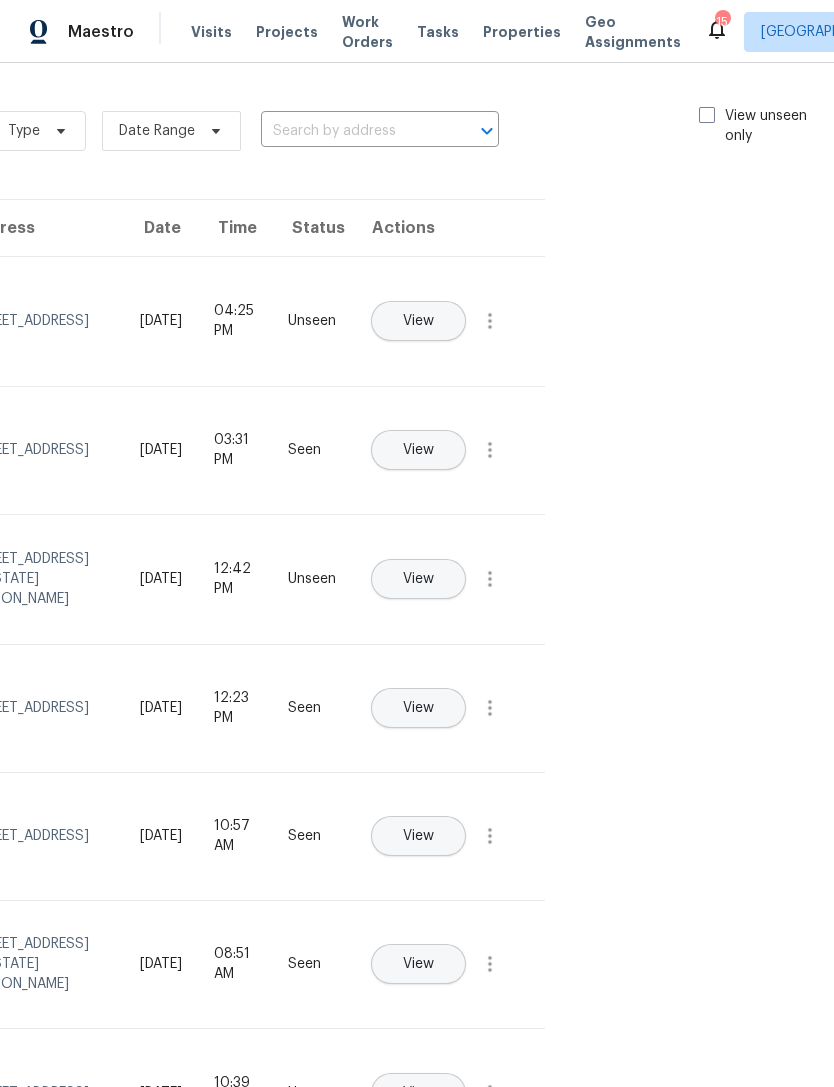 click at bounding box center (707, 115) 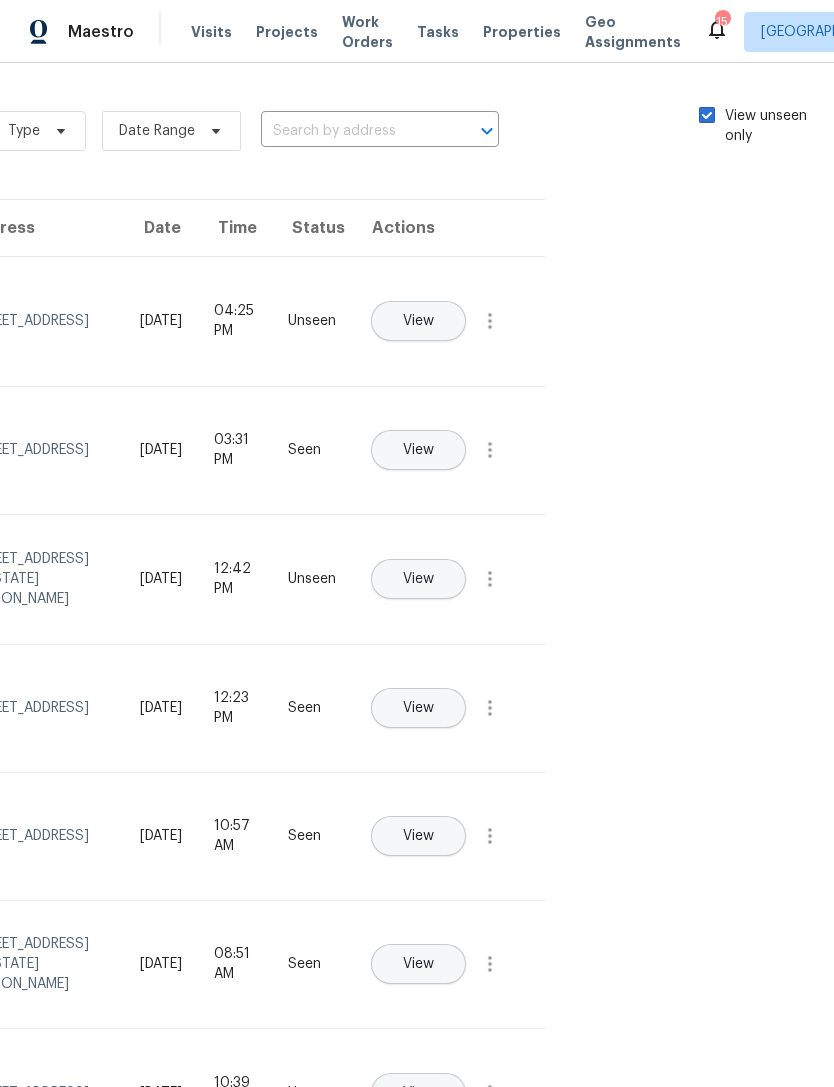 checkbox on "true" 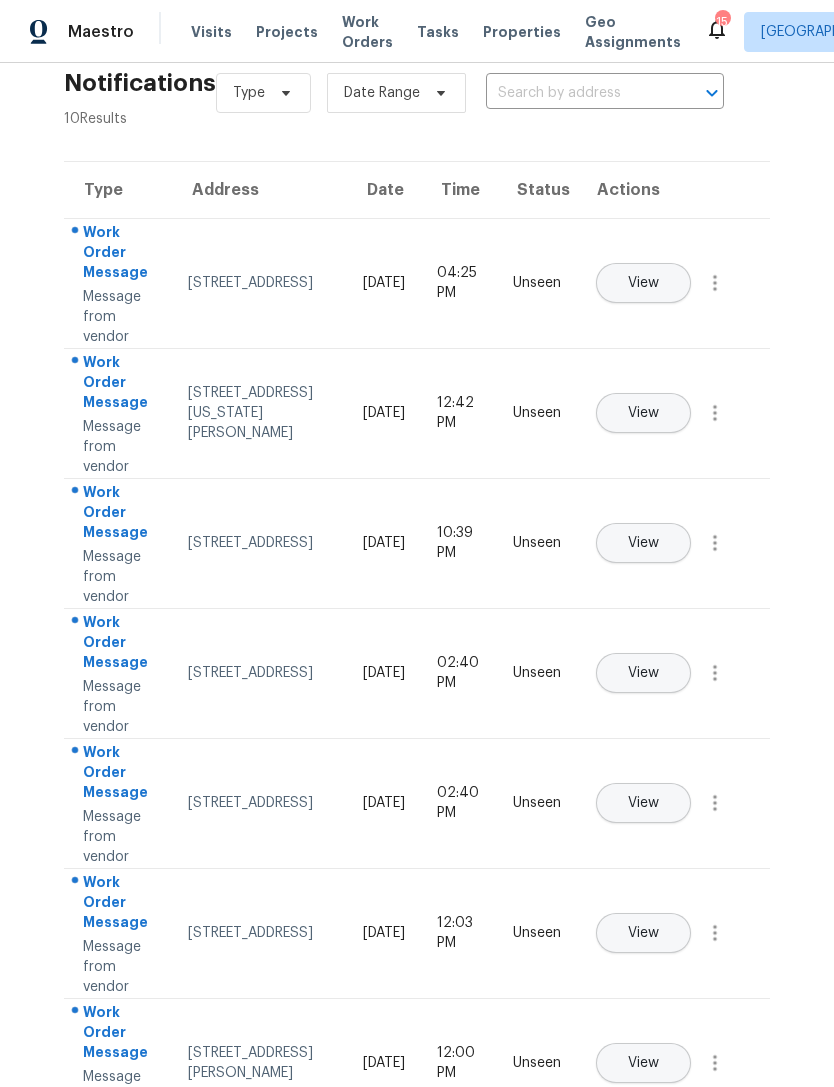 scroll, scrollTop: 40, scrollLeft: 0, axis: vertical 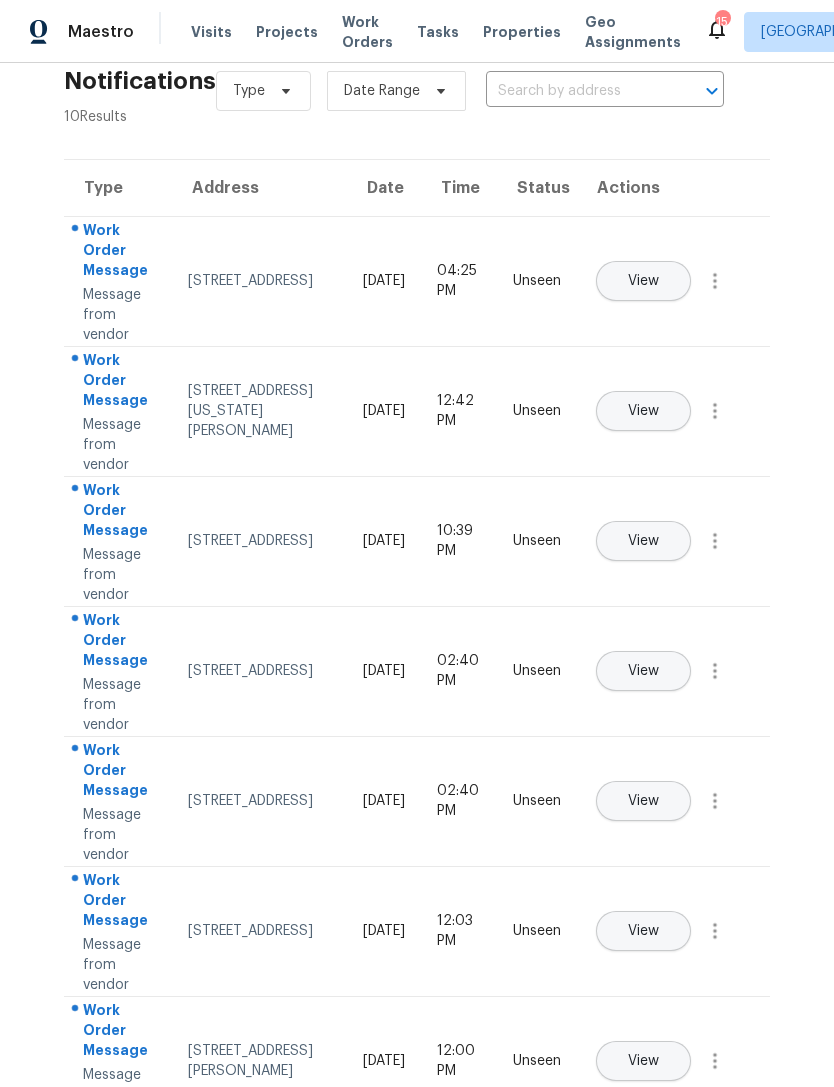 click on "View" at bounding box center (643, 411) 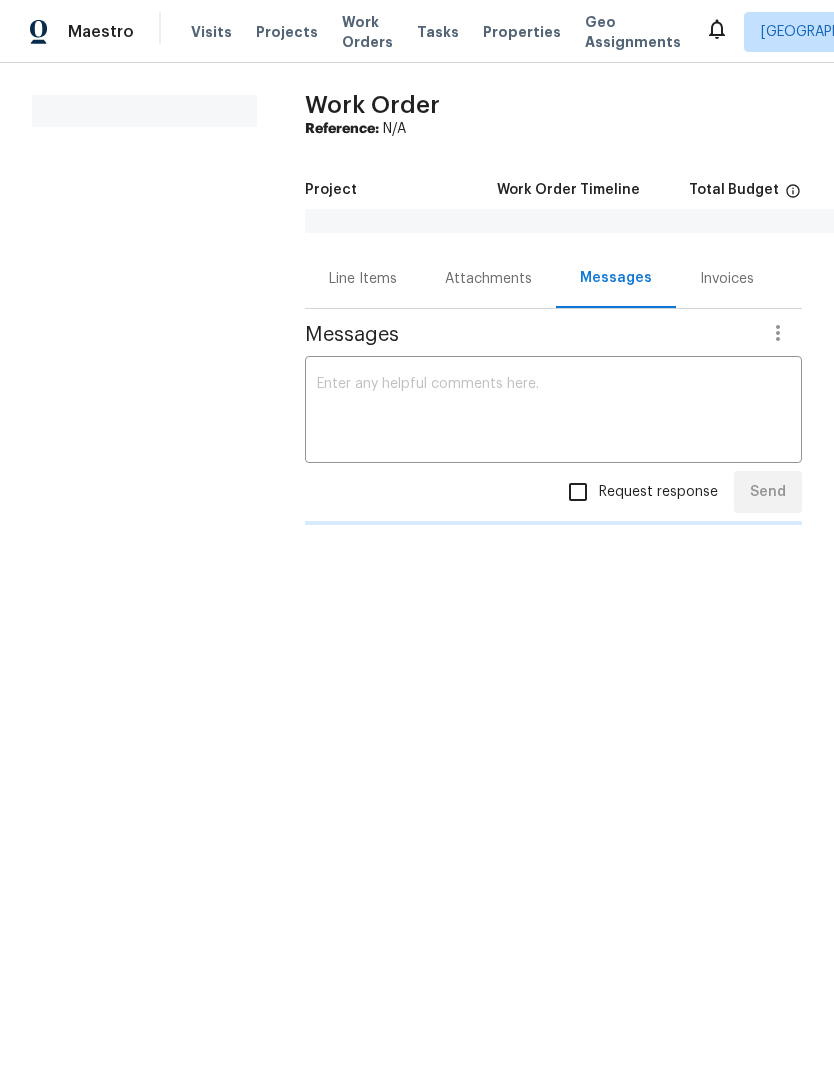scroll, scrollTop: 0, scrollLeft: 0, axis: both 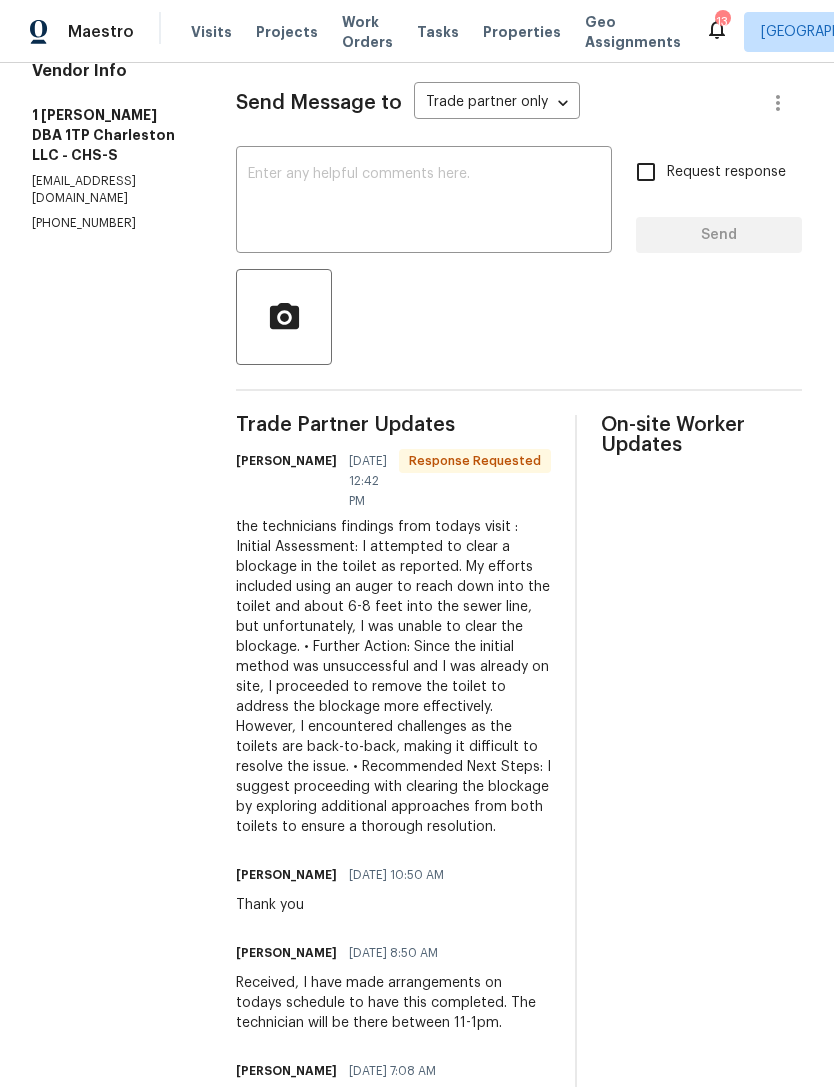 click at bounding box center (424, 202) 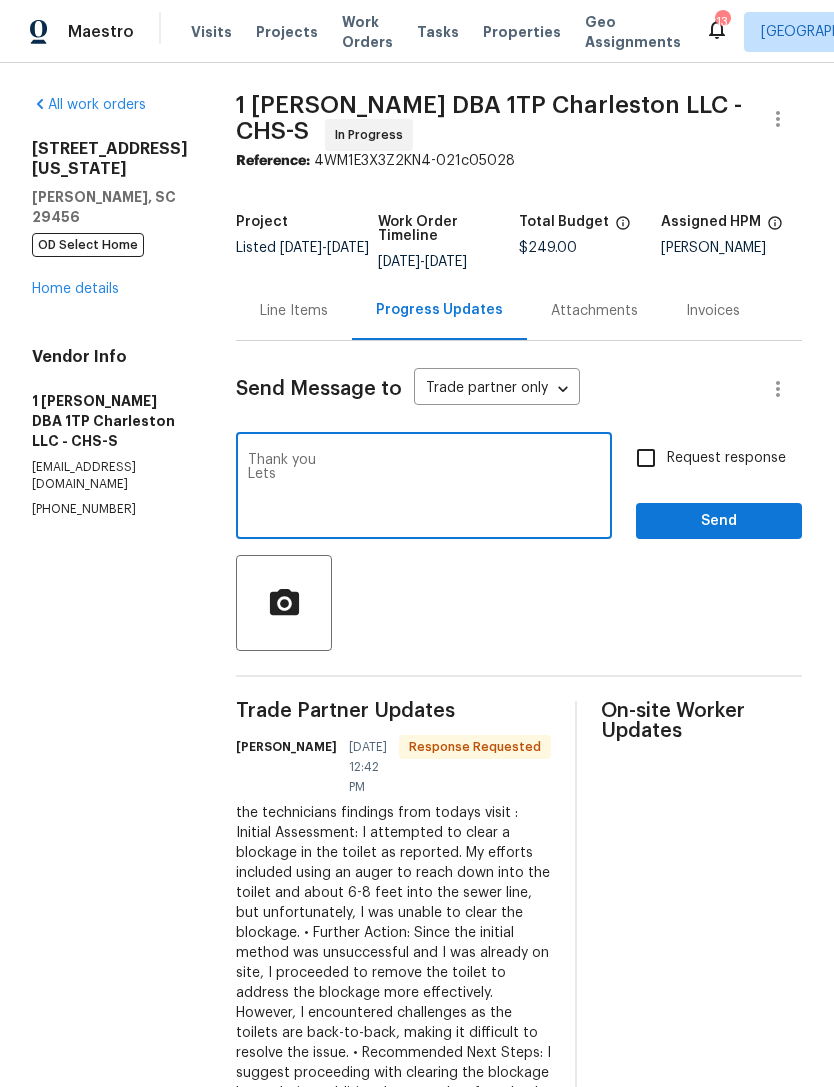 scroll, scrollTop: 0, scrollLeft: 0, axis: both 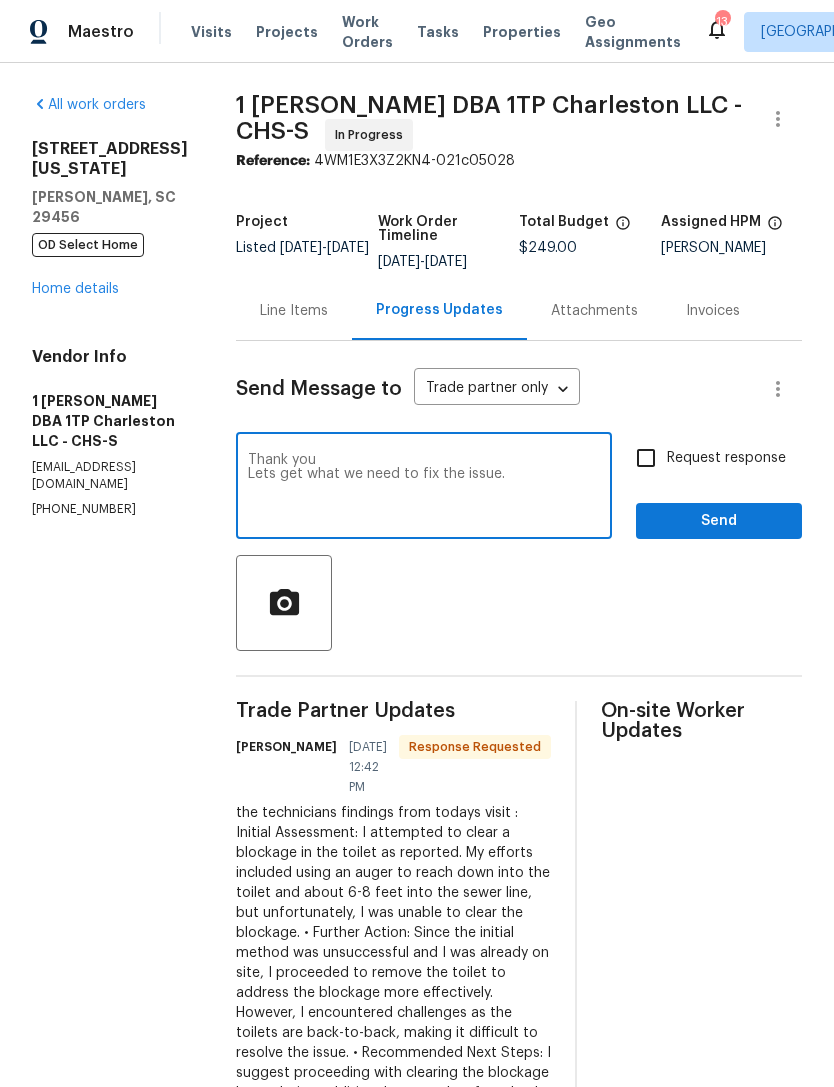 type on "Thank you
Lets get what we need to fix the issue." 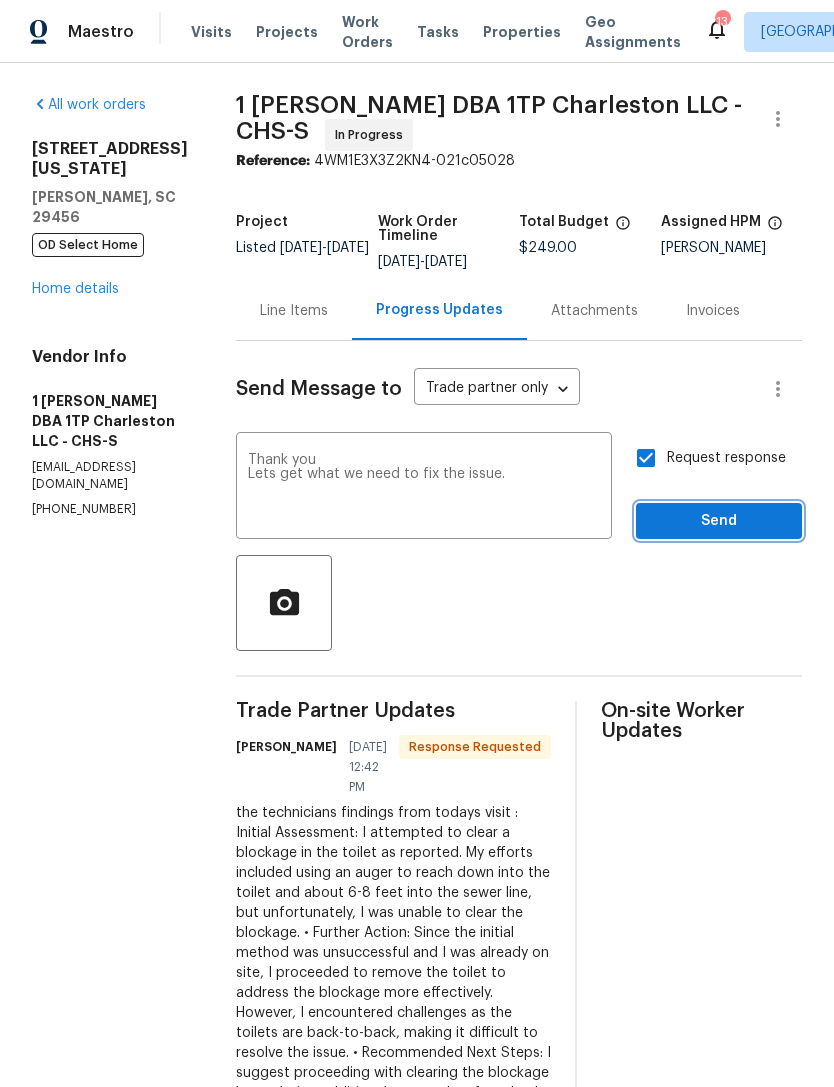 click on "Send" at bounding box center [719, 521] 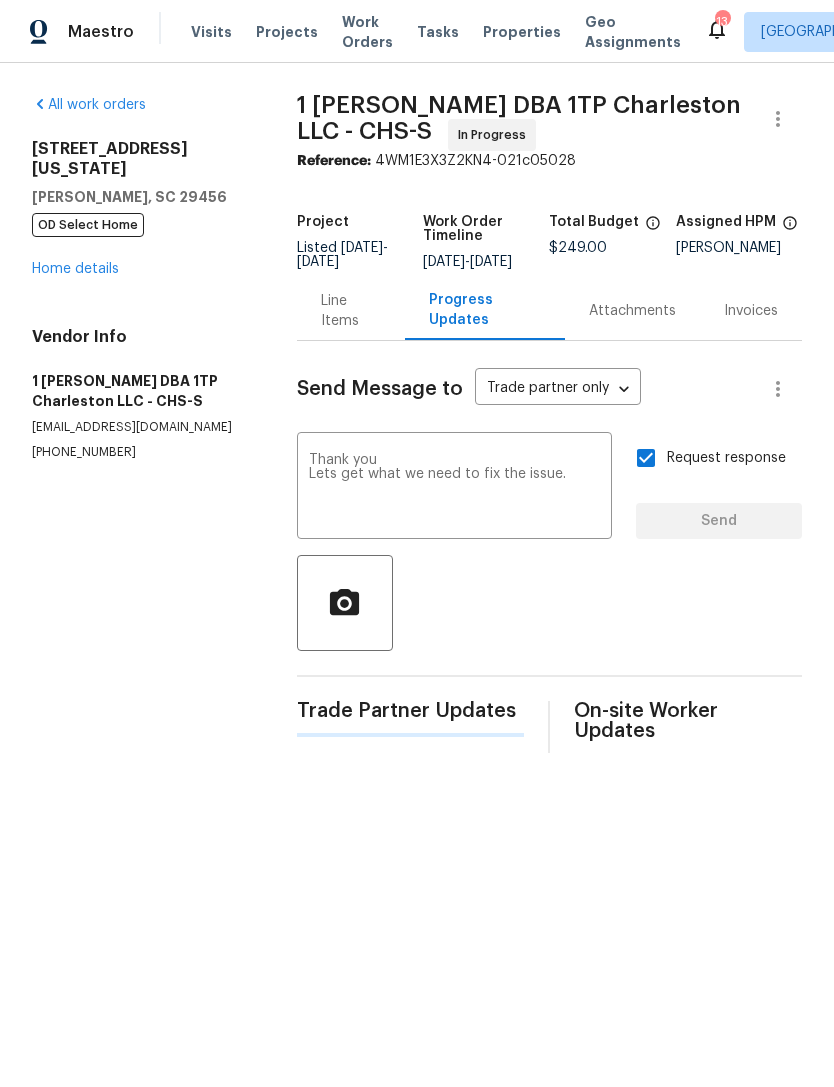type 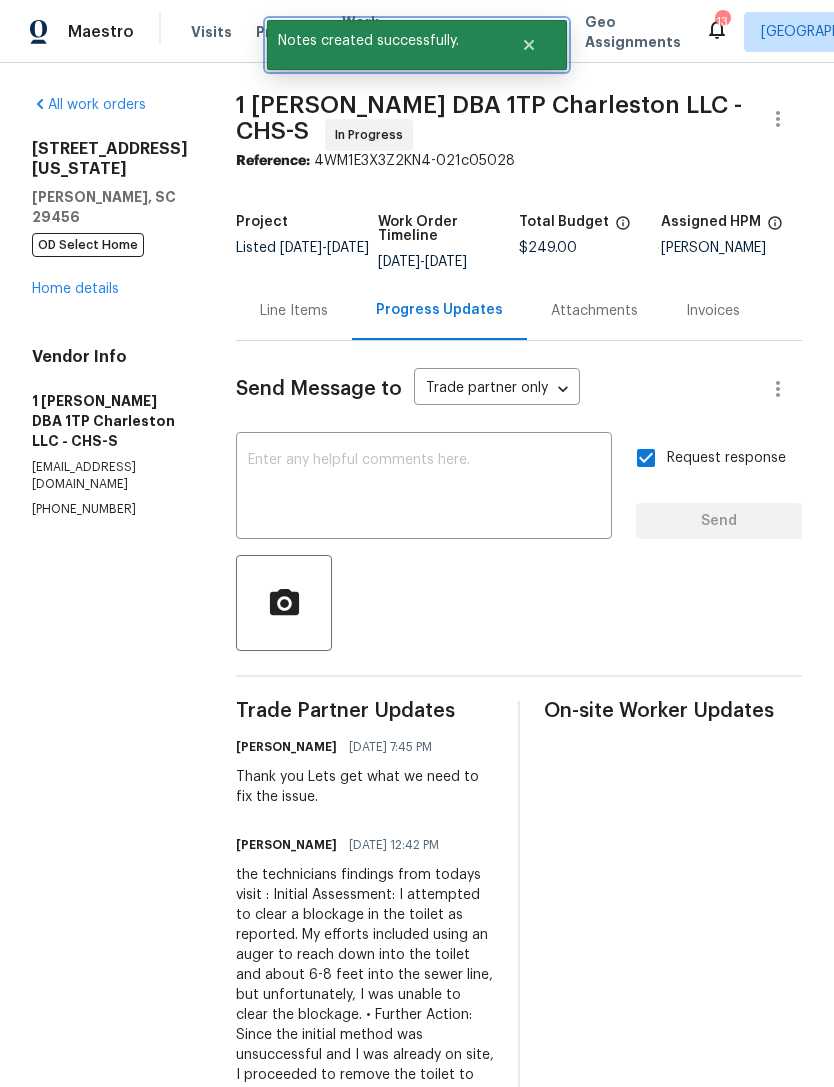 click at bounding box center (529, 45) 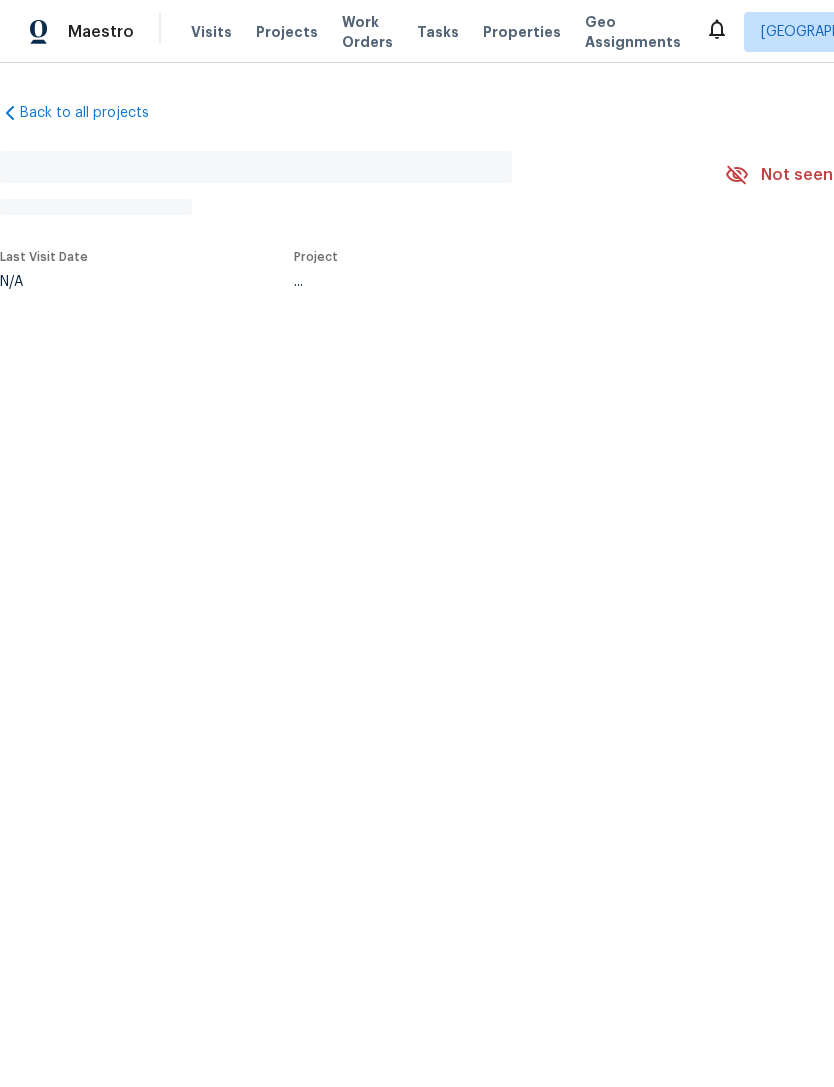 scroll, scrollTop: 0, scrollLeft: 0, axis: both 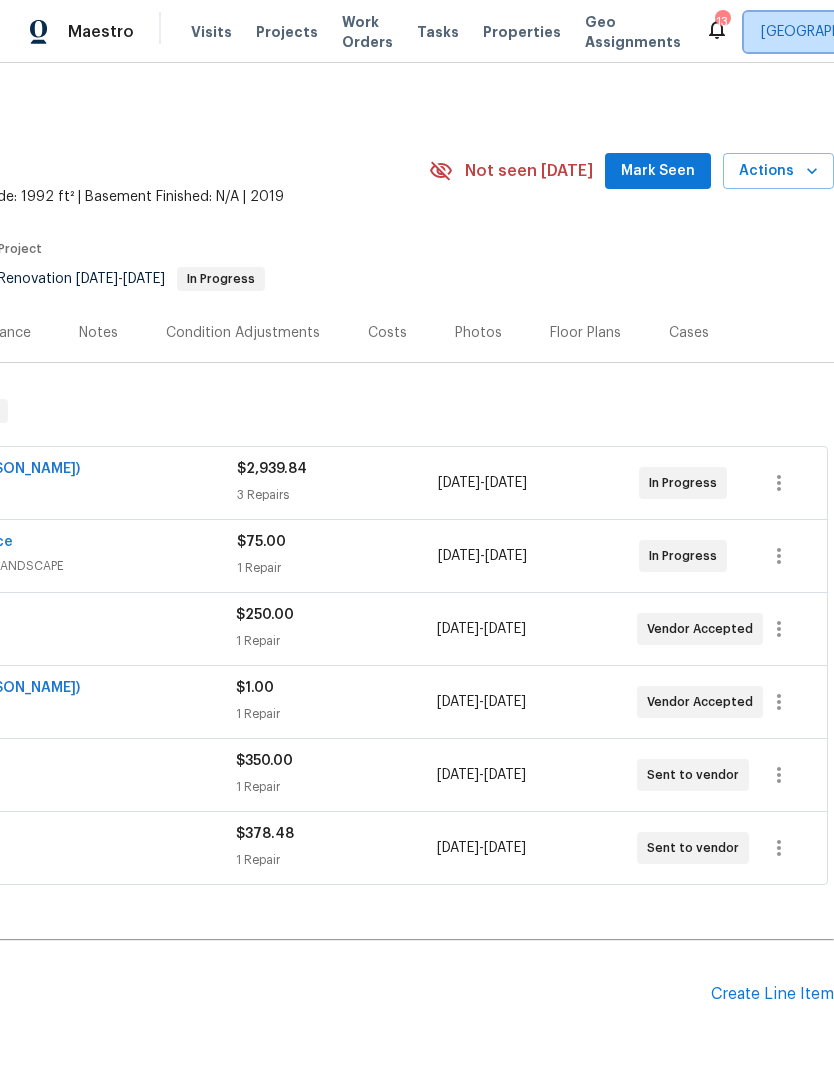 click on "[GEOGRAPHIC_DATA], [GEOGRAPHIC_DATA]" at bounding box center [903, 32] 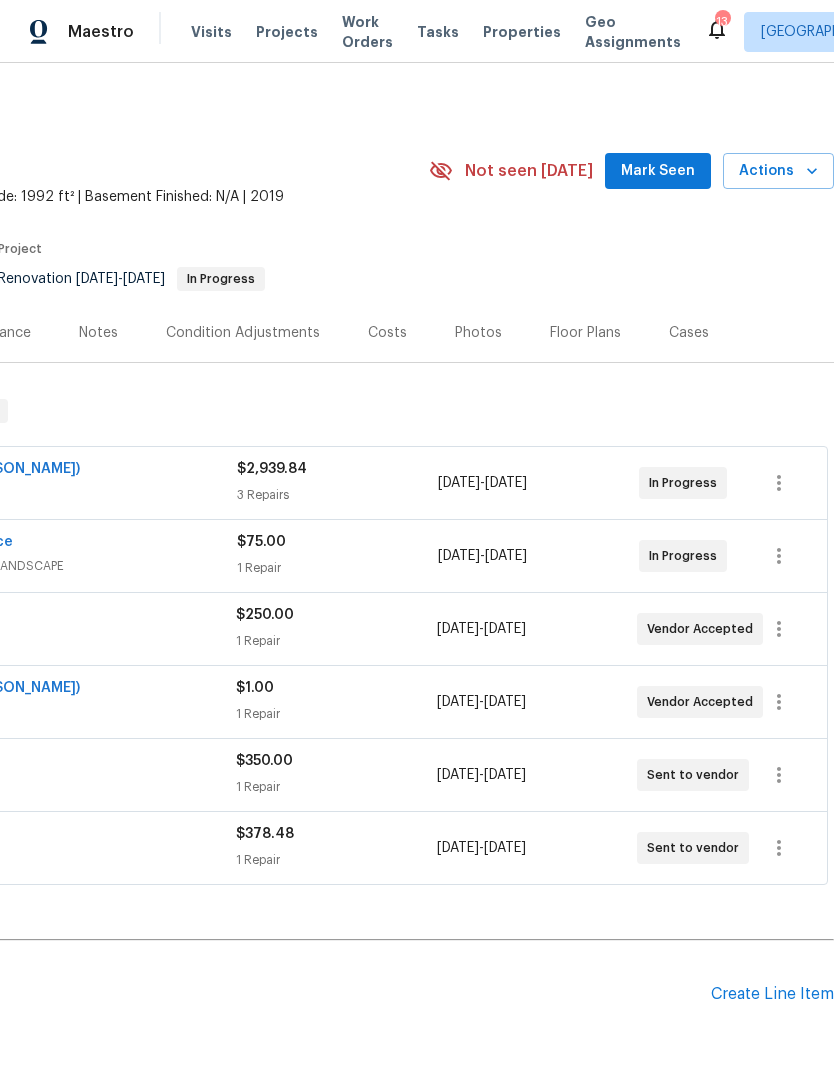 scroll, scrollTop: 0, scrollLeft: 296, axis: horizontal 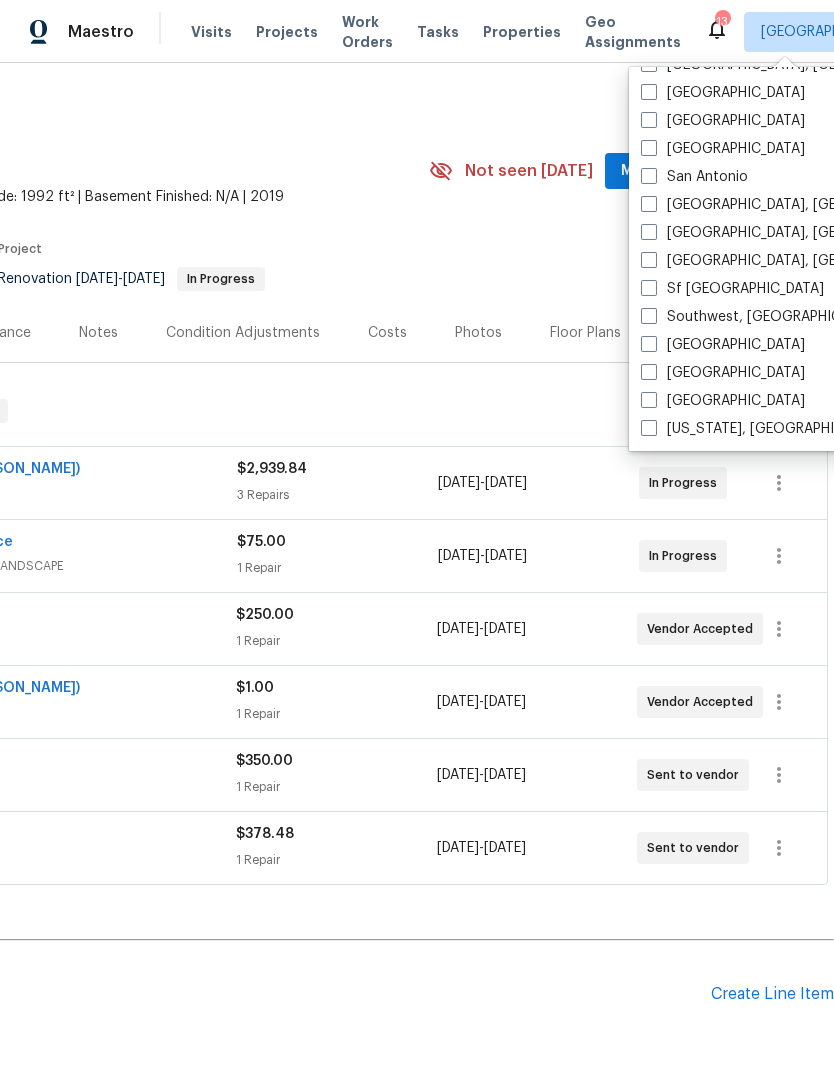click on "[US_STATE], [GEOGRAPHIC_DATA]" at bounding box center (764, 429) 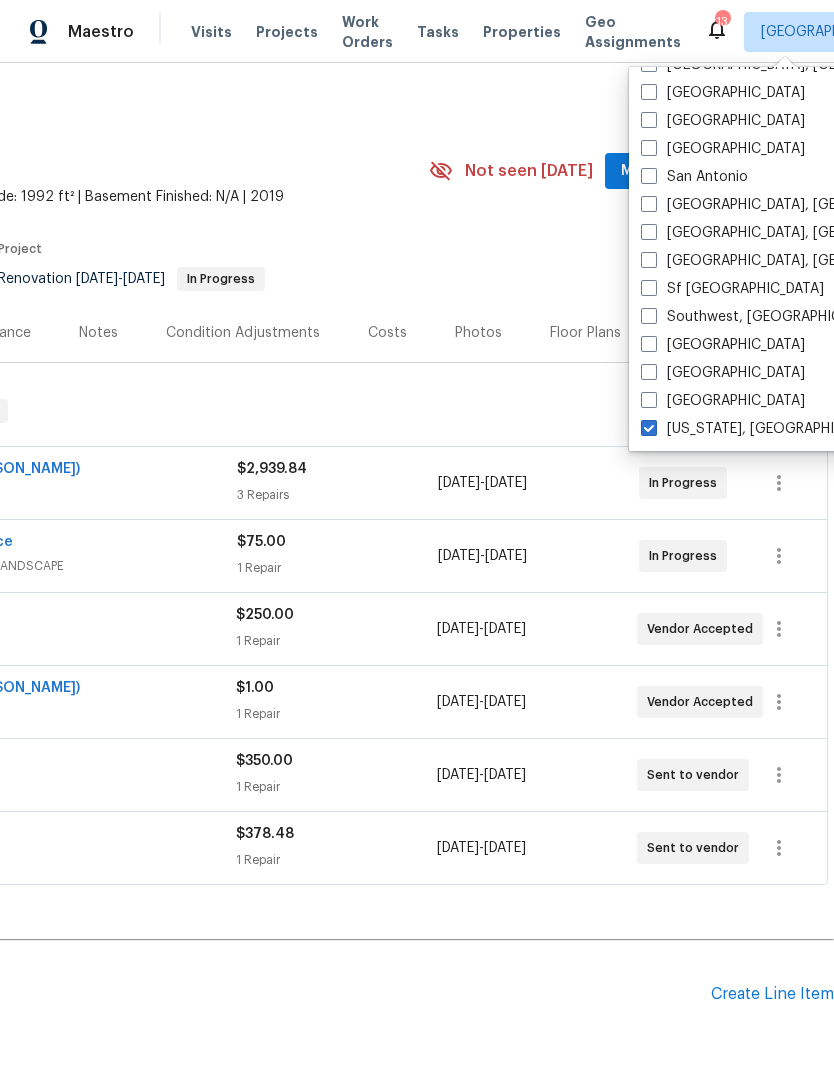 checkbox on "true" 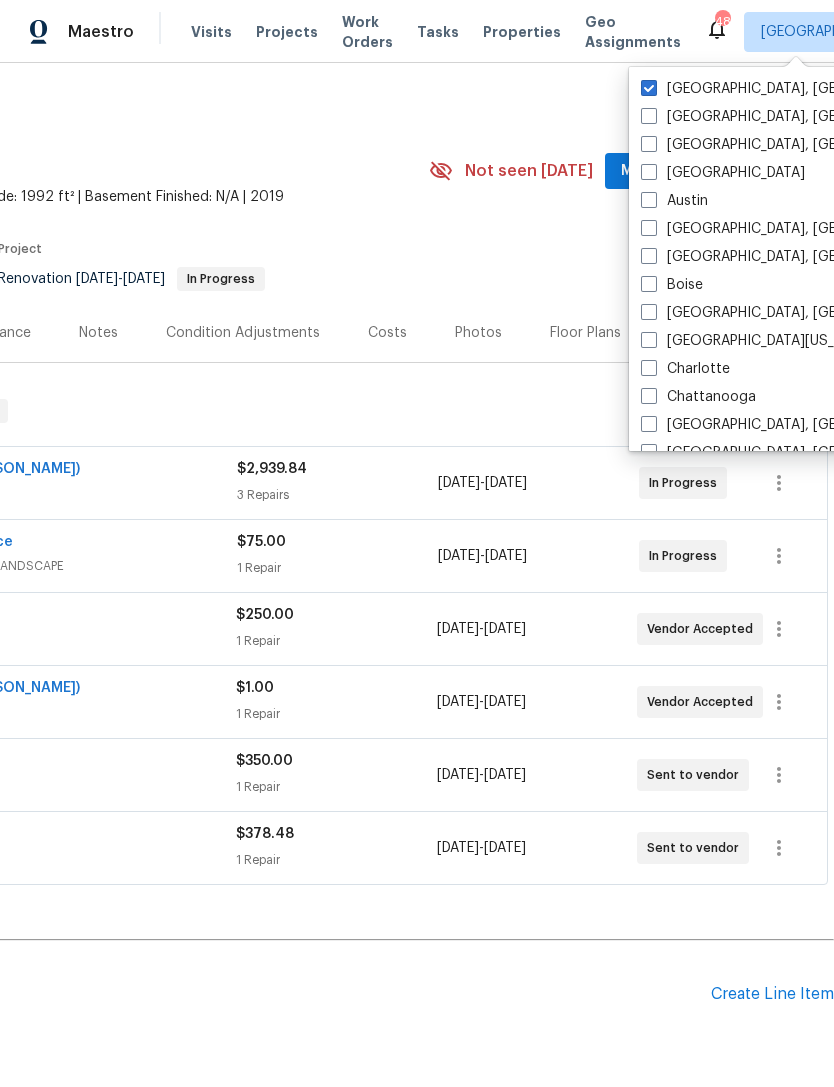 scroll, scrollTop: 0, scrollLeft: 0, axis: both 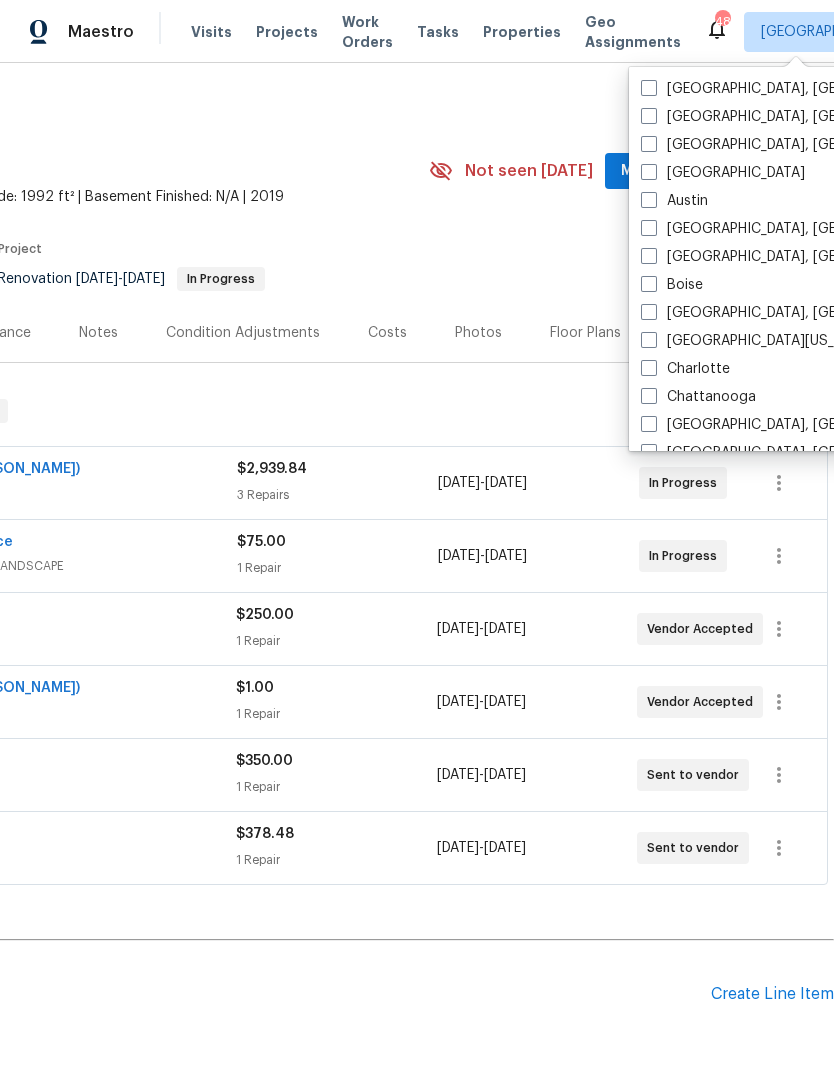 checkbox on "false" 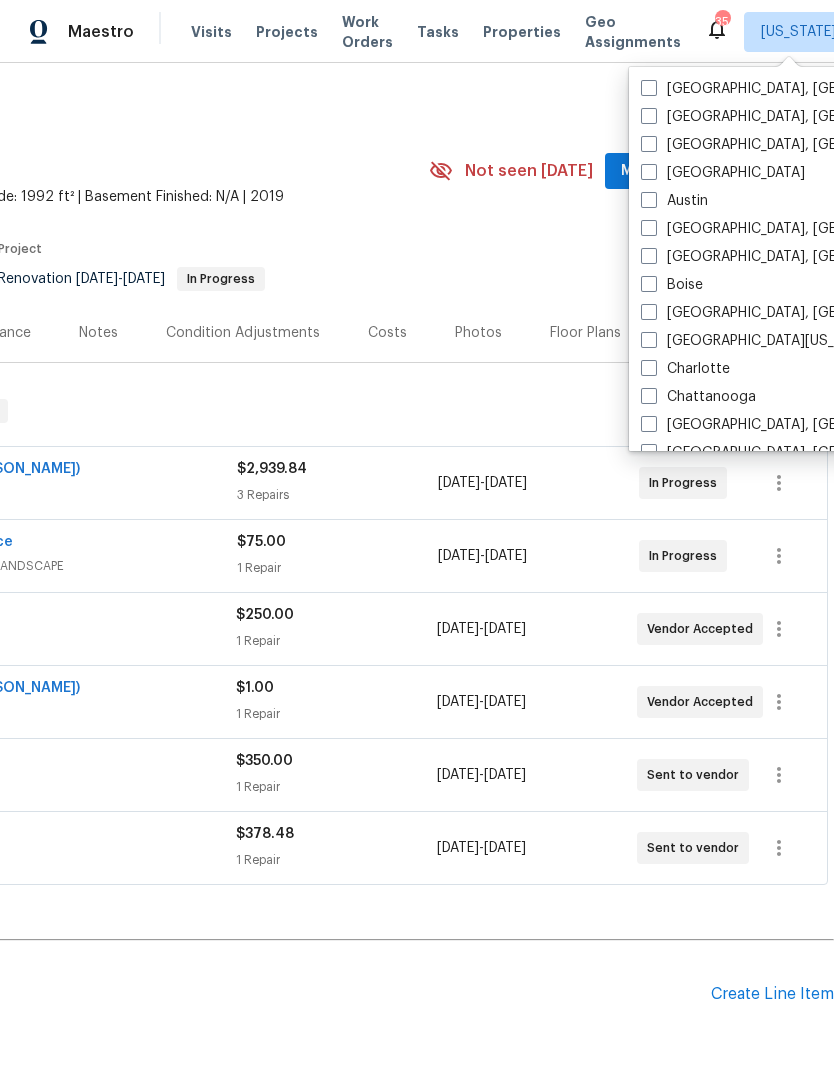 click on "Properties" at bounding box center [522, 32] 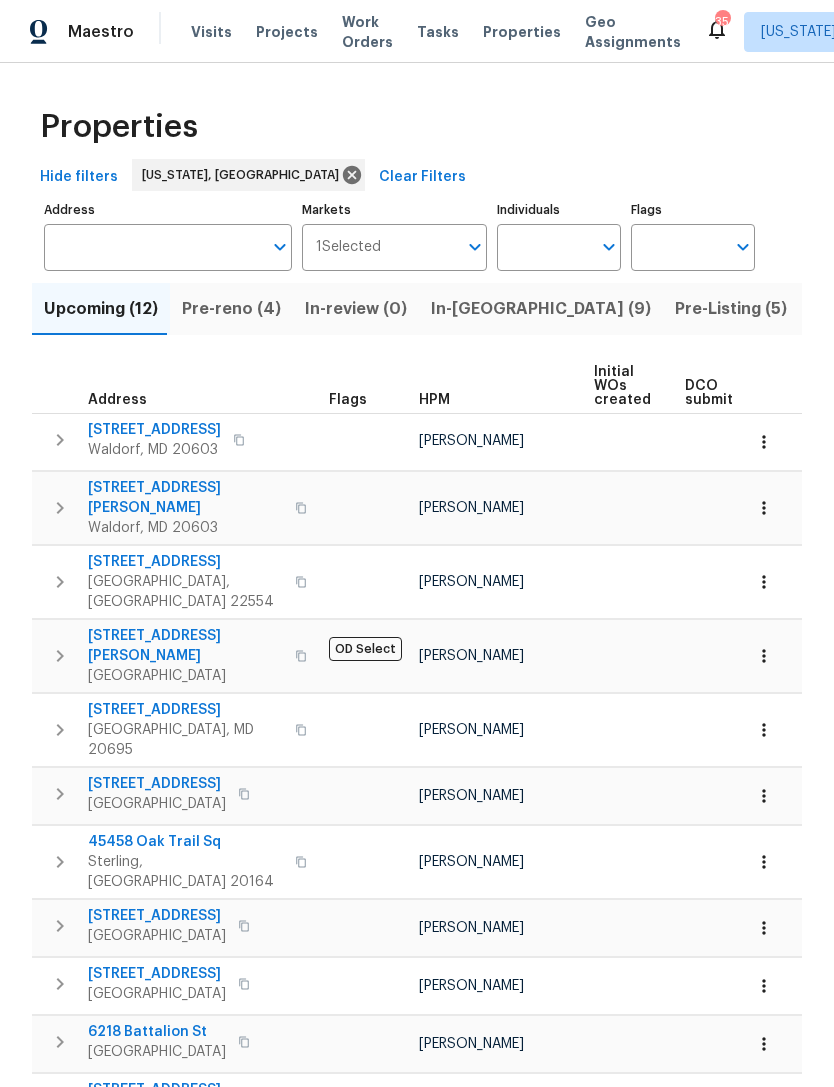 click on "Visits" at bounding box center (211, 32) 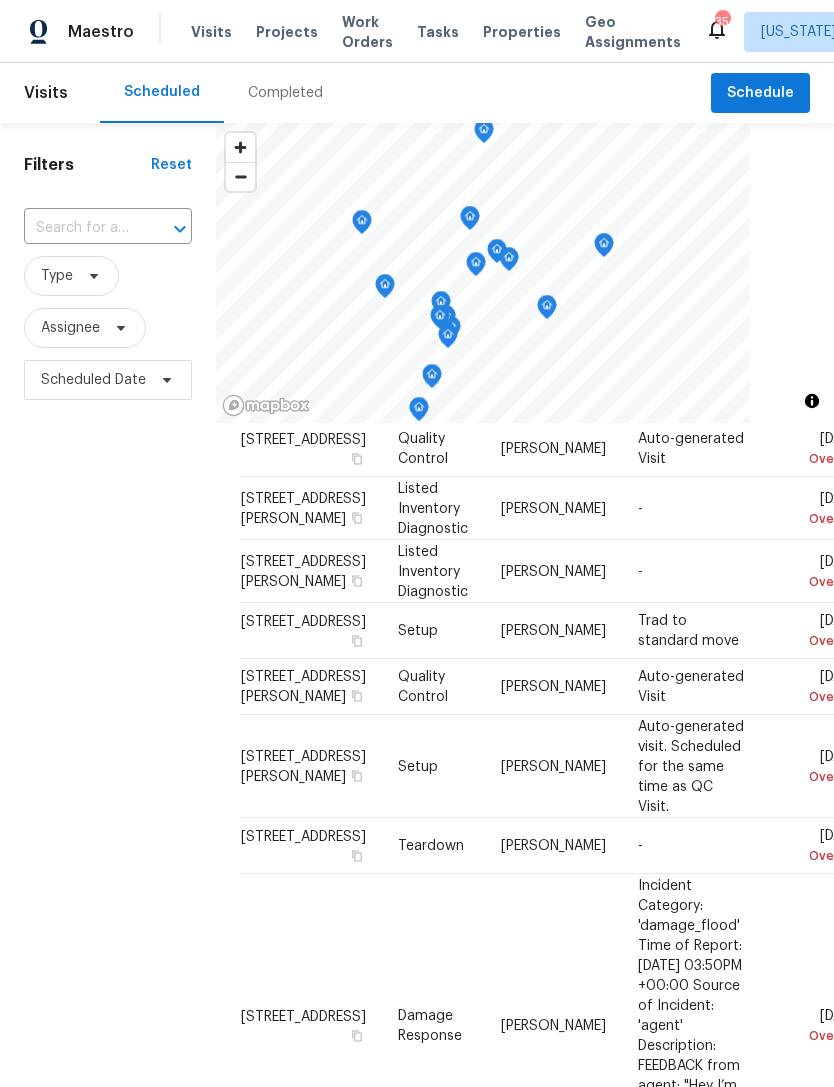 scroll, scrollTop: 3864, scrollLeft: 0, axis: vertical 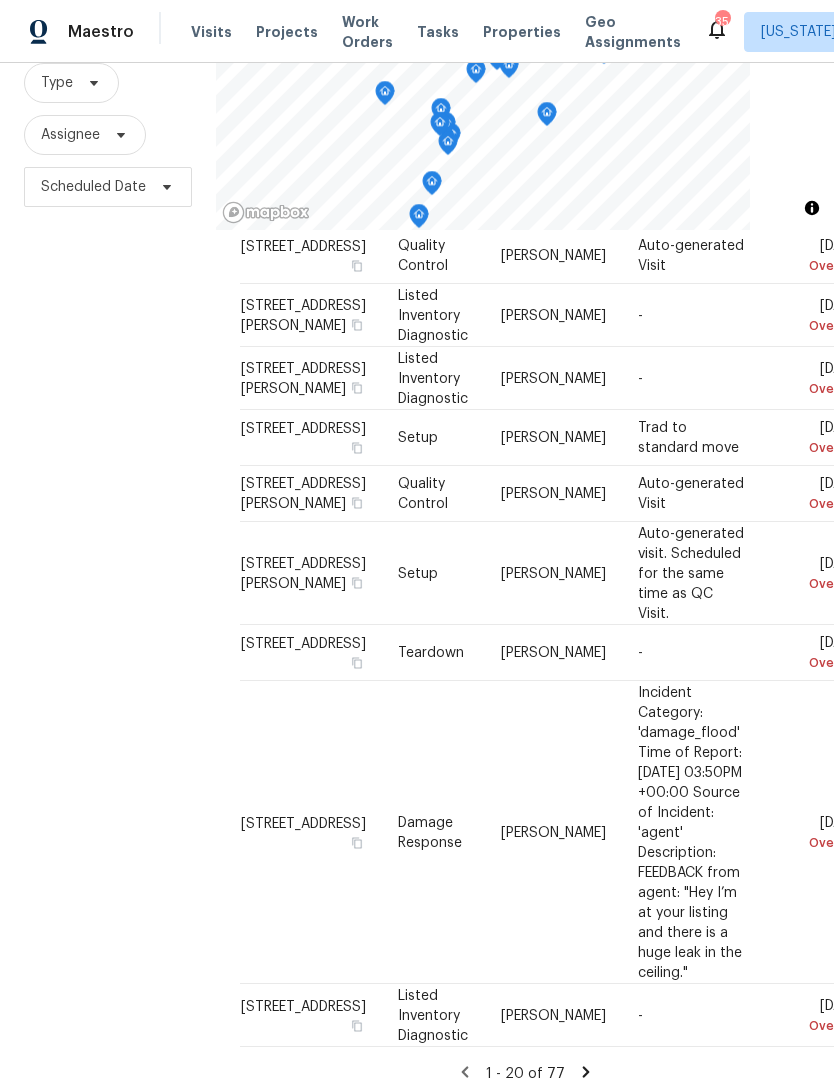 click 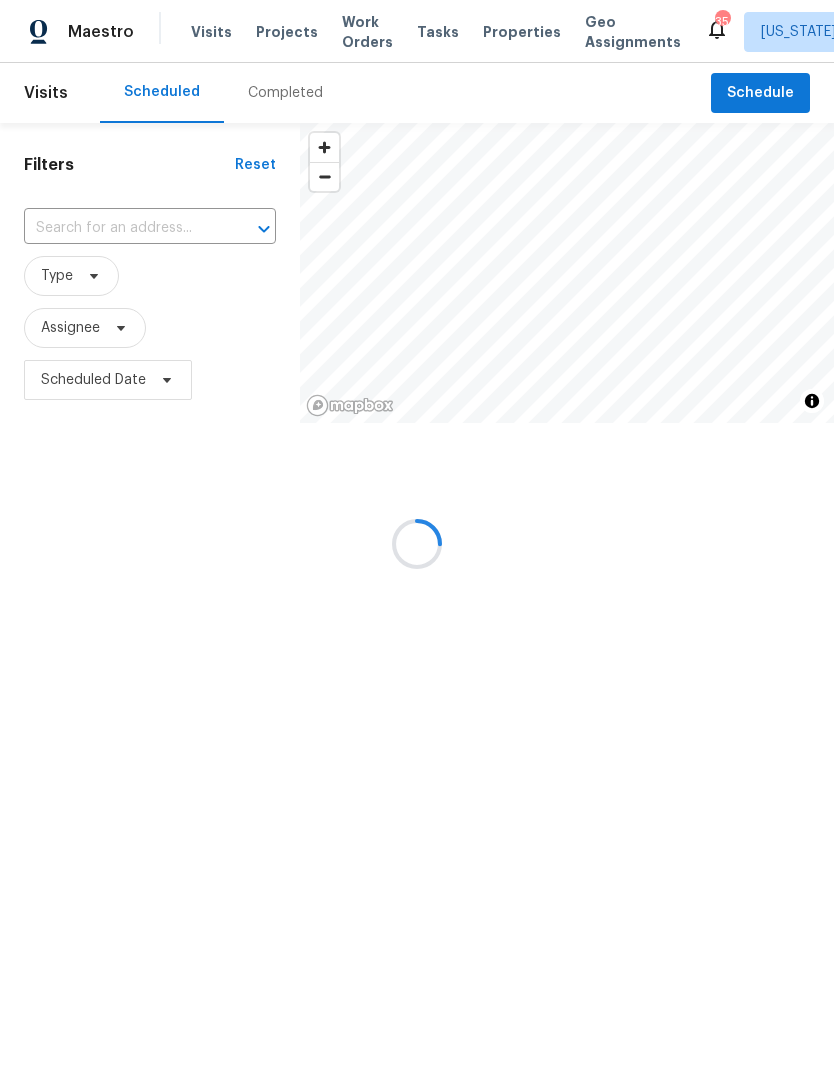 scroll, scrollTop: 1064, scrollLeft: 0, axis: vertical 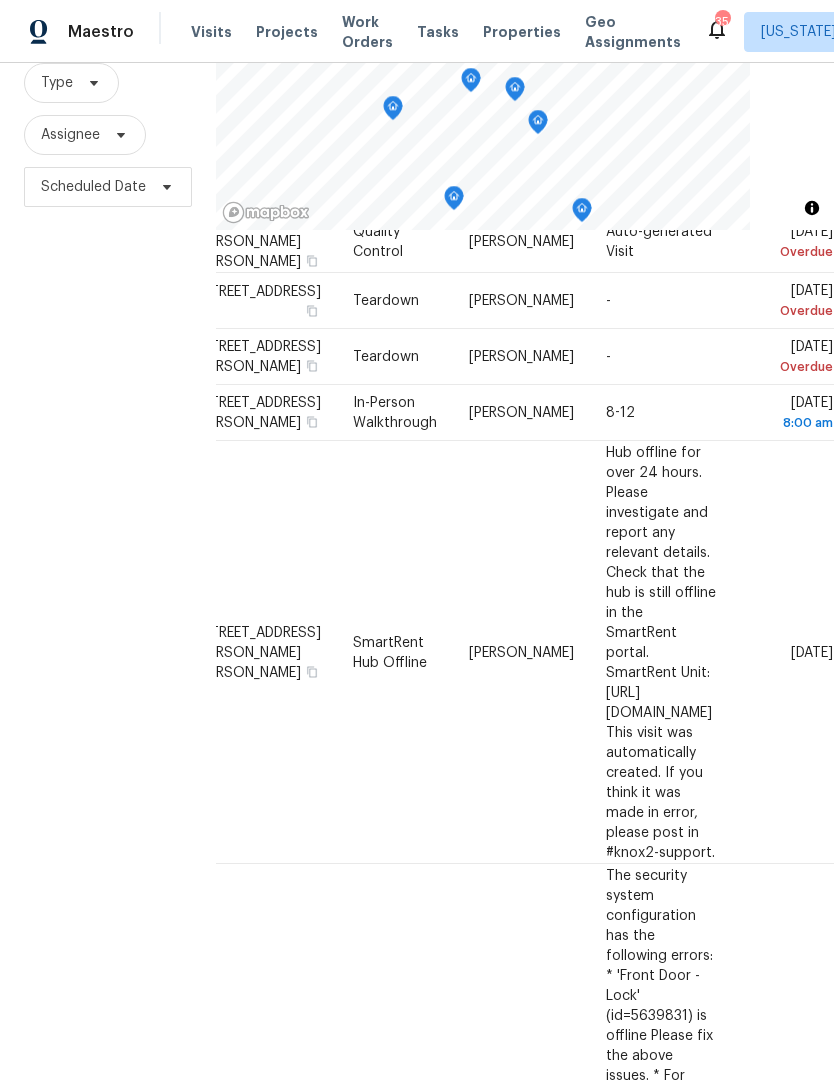 click 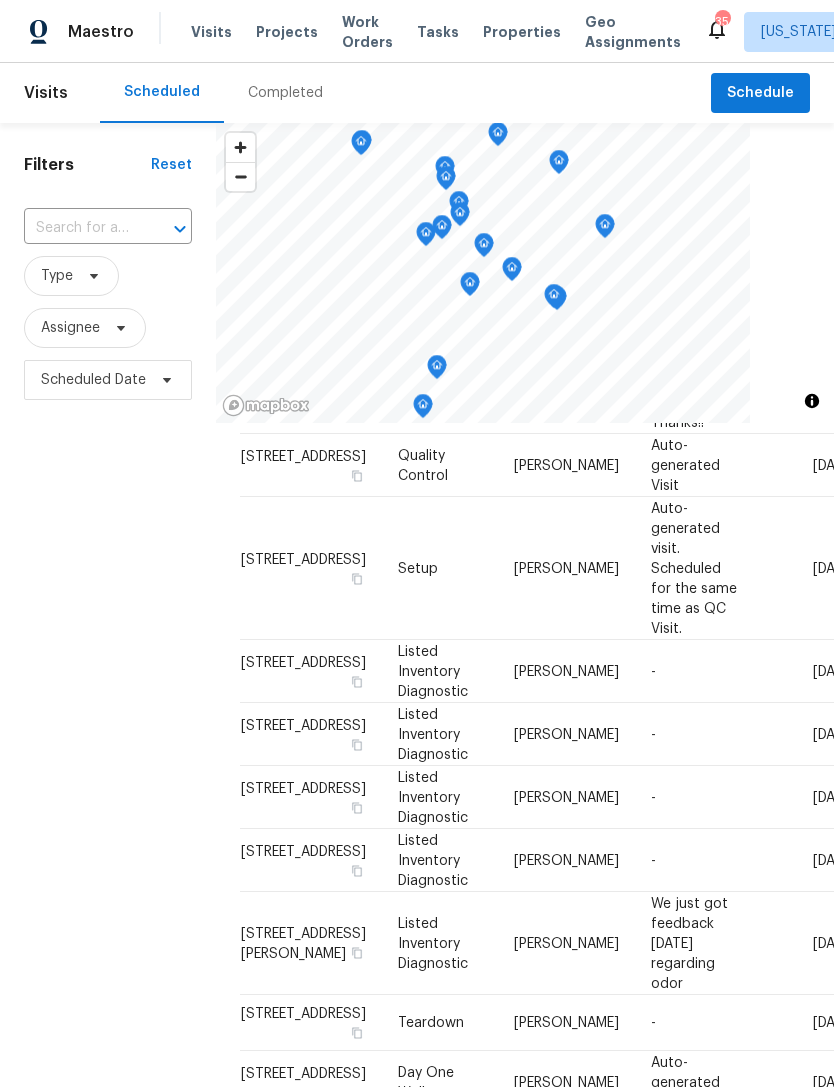 scroll, scrollTop: 1084, scrollLeft: 0, axis: vertical 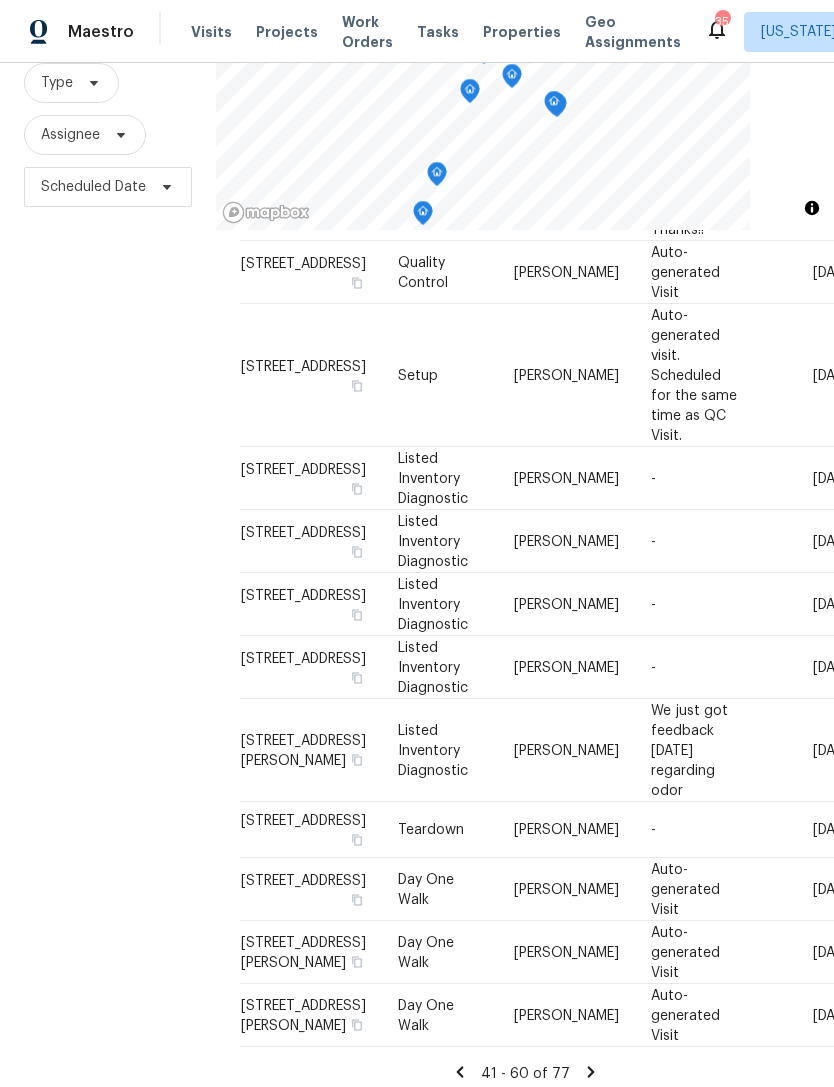 click on "41 - 60 of 77" at bounding box center [525, 1073] 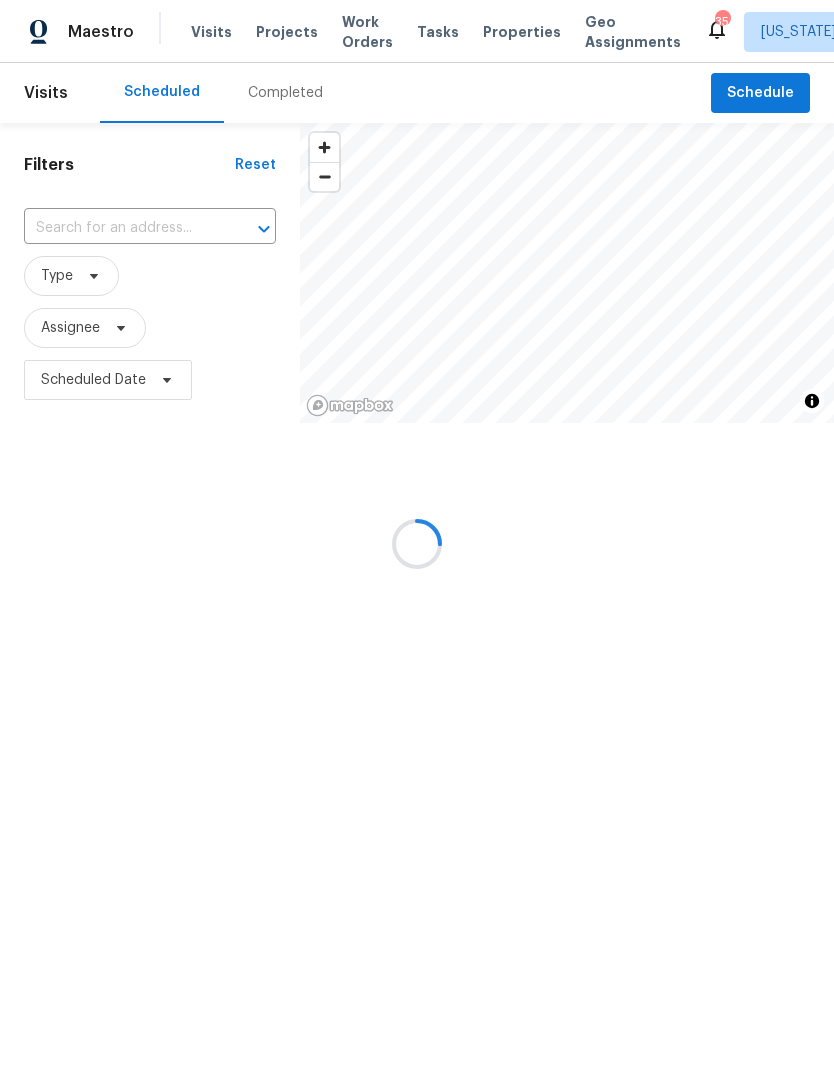 scroll, scrollTop: 0, scrollLeft: 0, axis: both 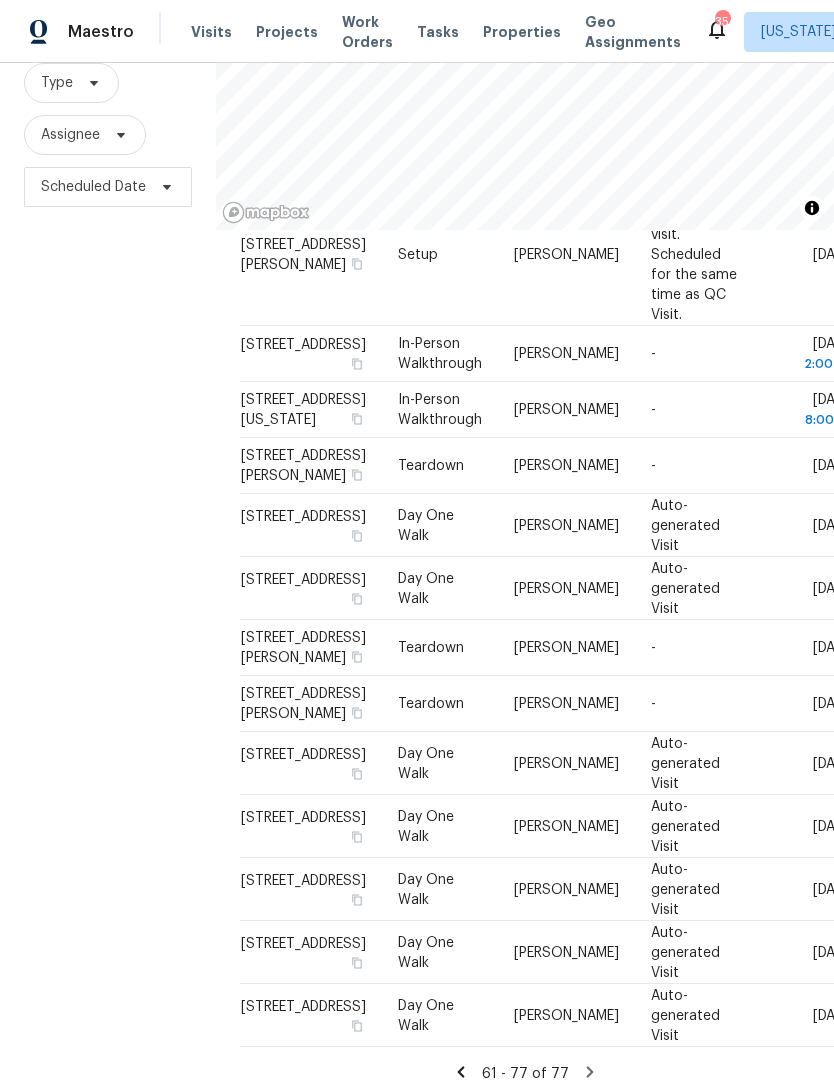 click on "61 - 77 of 77" at bounding box center (525, 1073) 